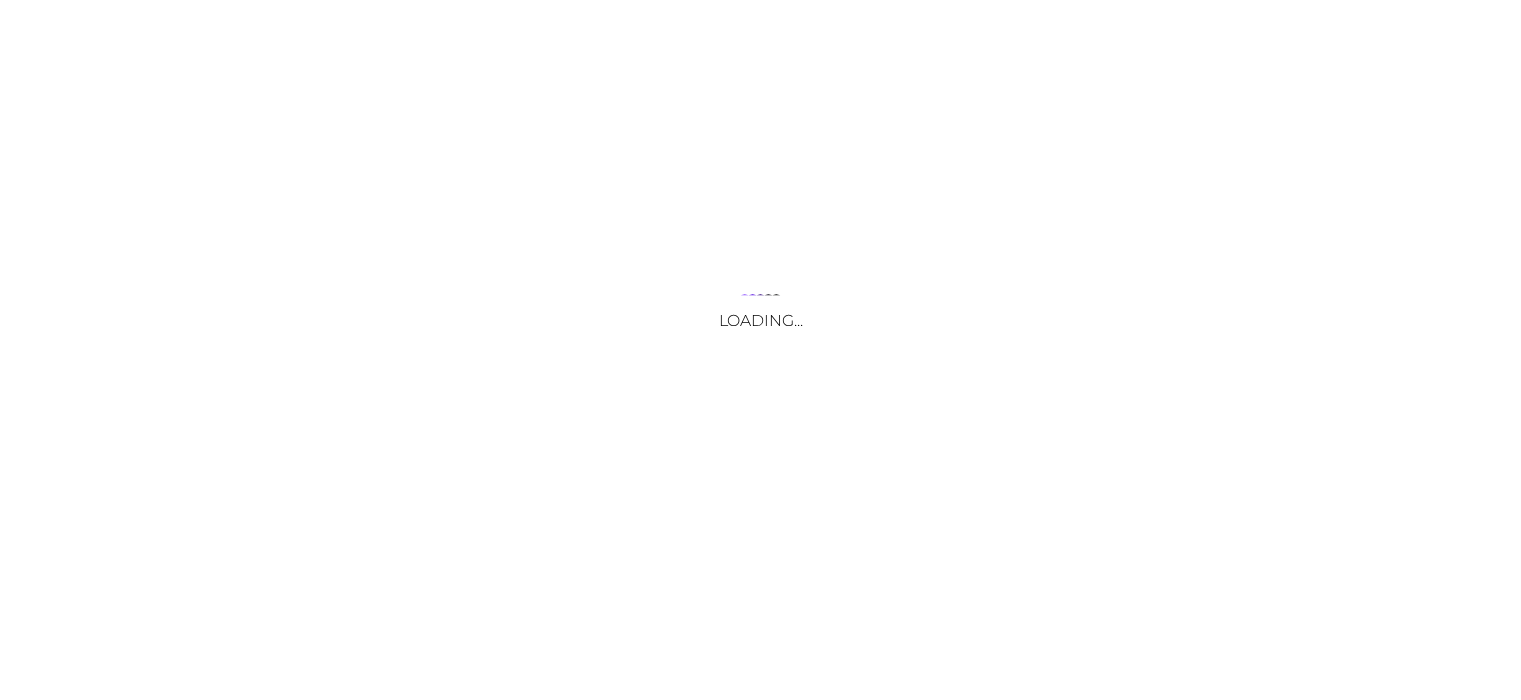 scroll, scrollTop: 0, scrollLeft: 0, axis: both 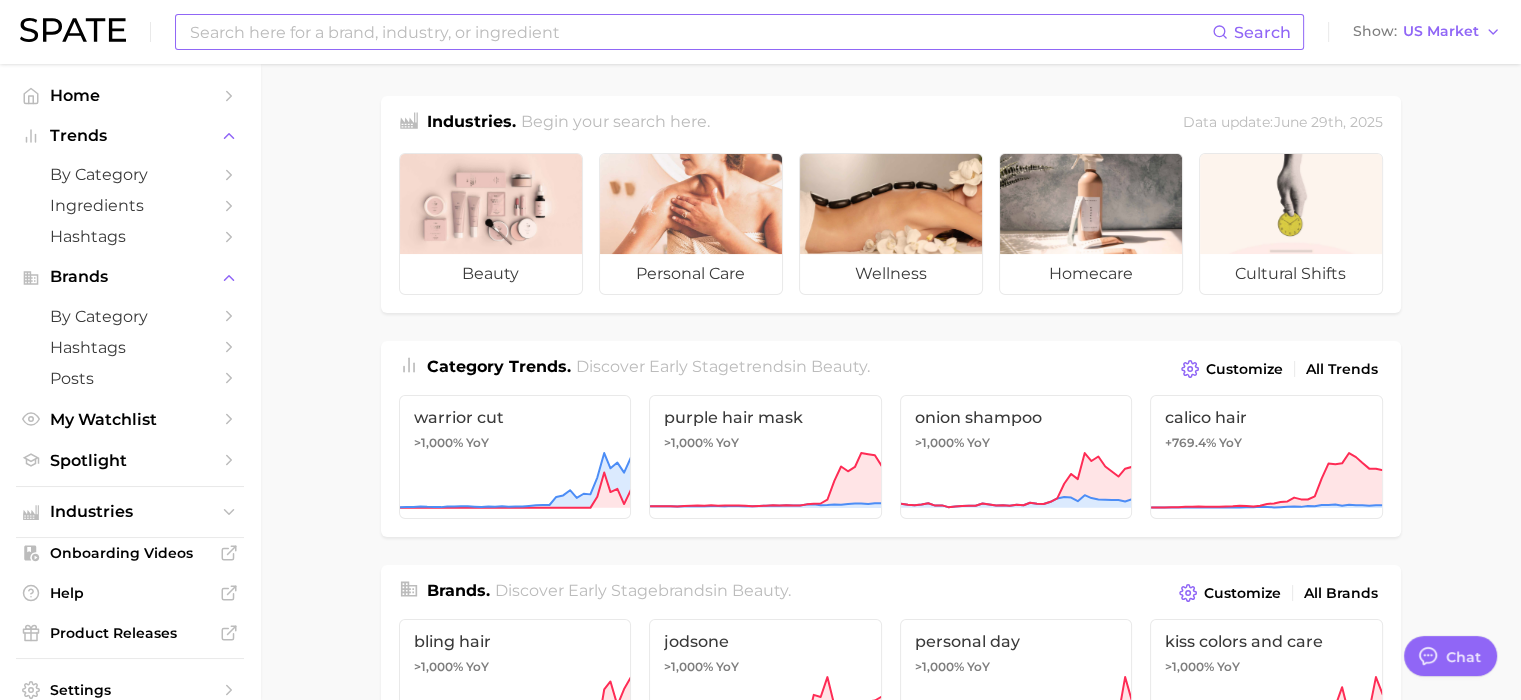 click at bounding box center (700, 32) 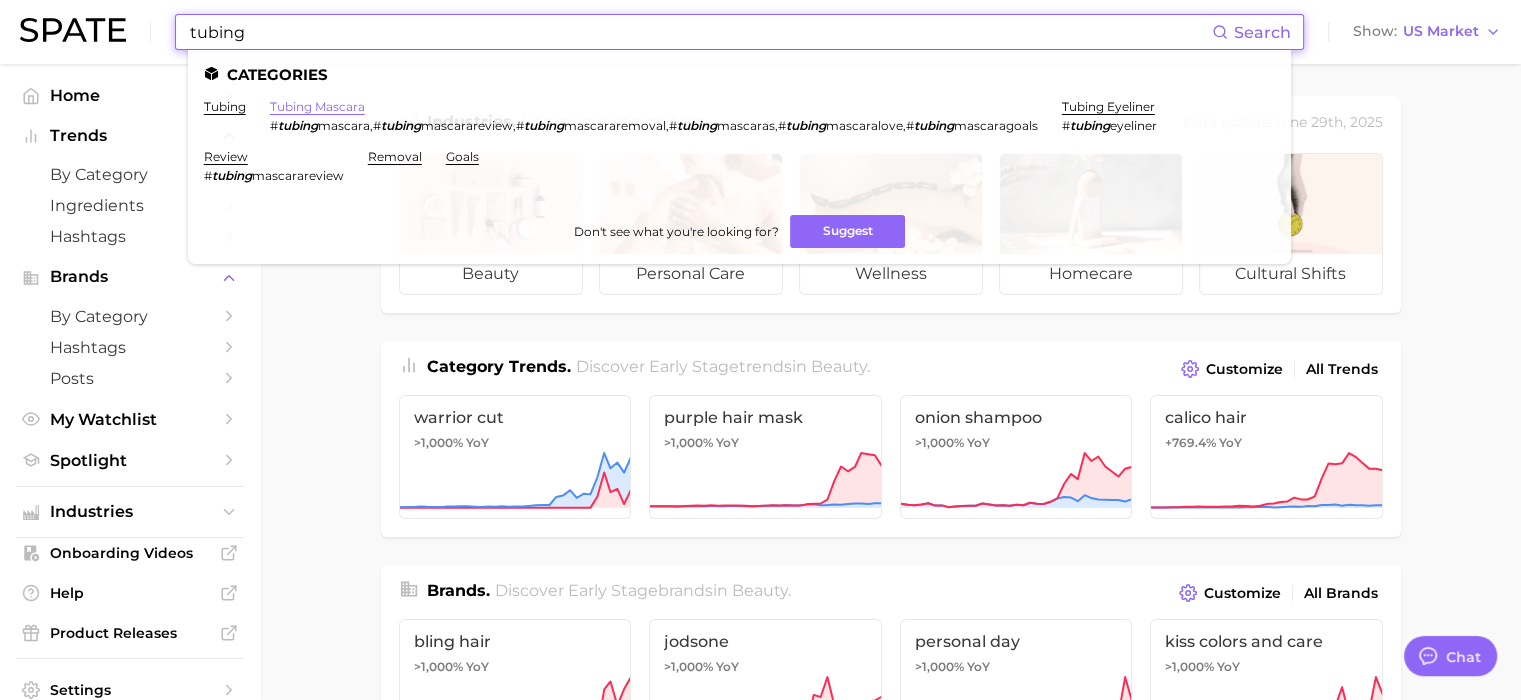 type on "tubing" 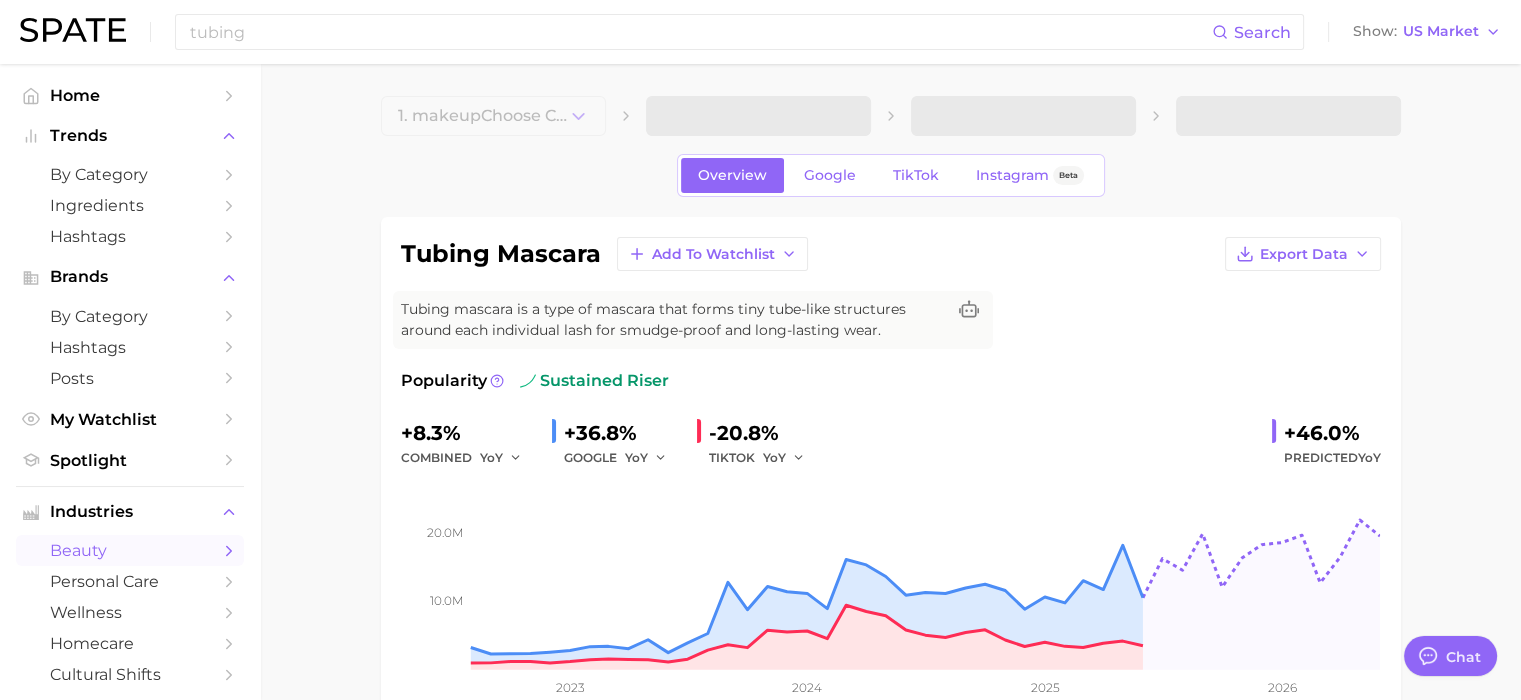 type on "x" 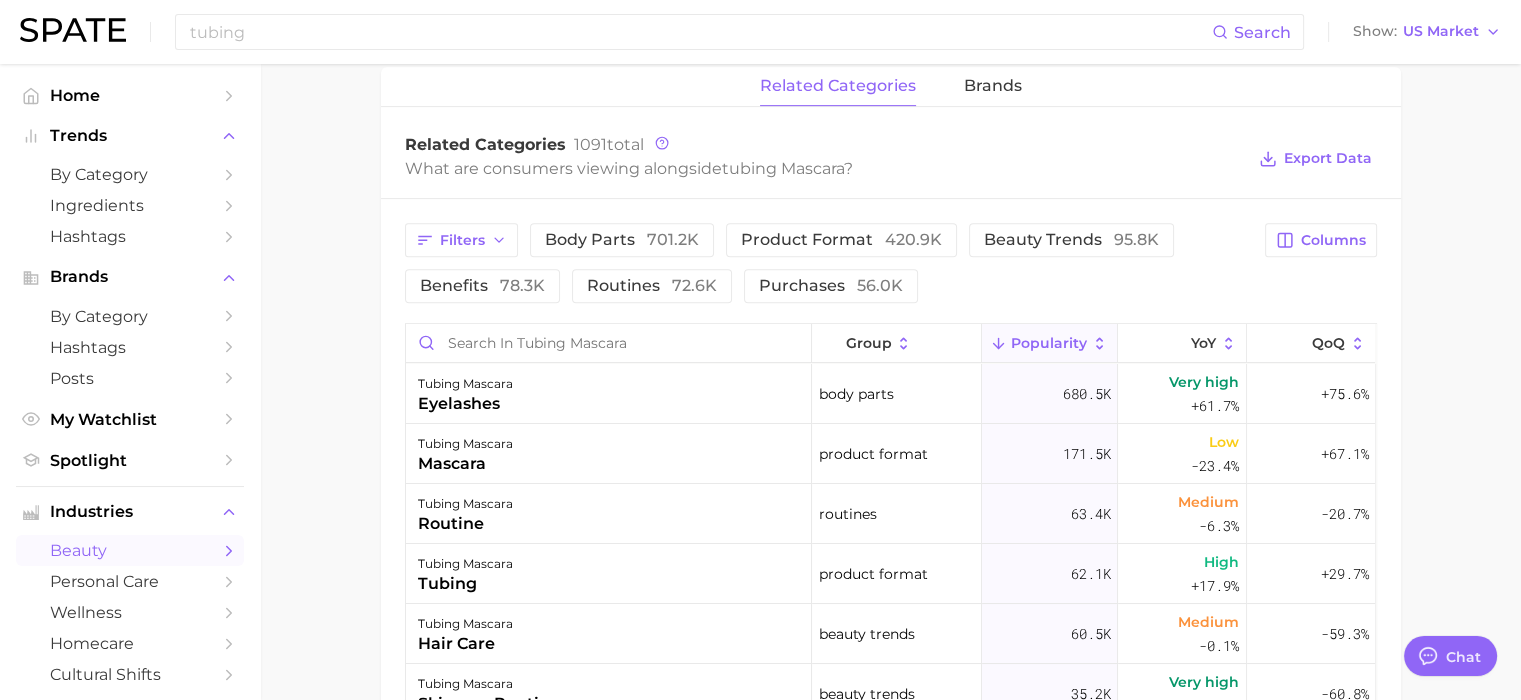 scroll, scrollTop: 923, scrollLeft: 0, axis: vertical 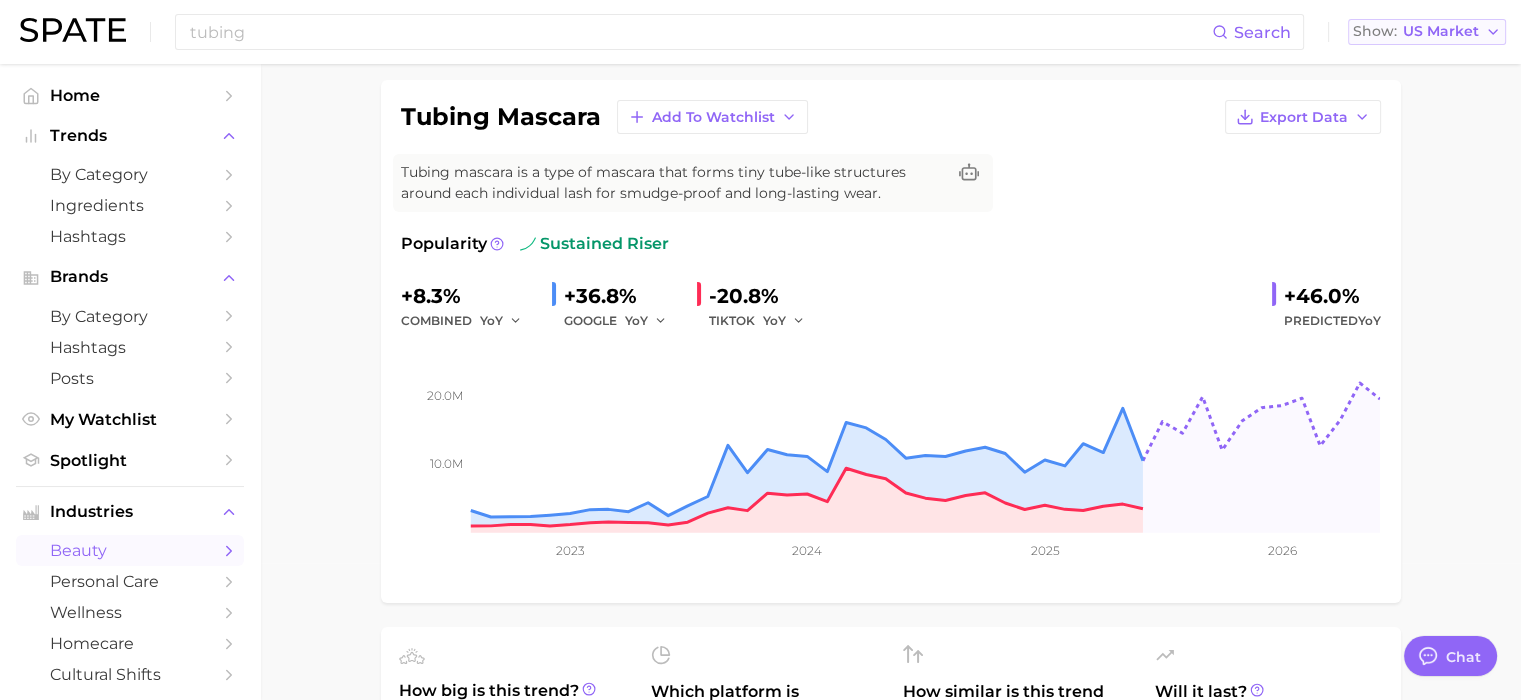 click on "US Market" at bounding box center [1441, 31] 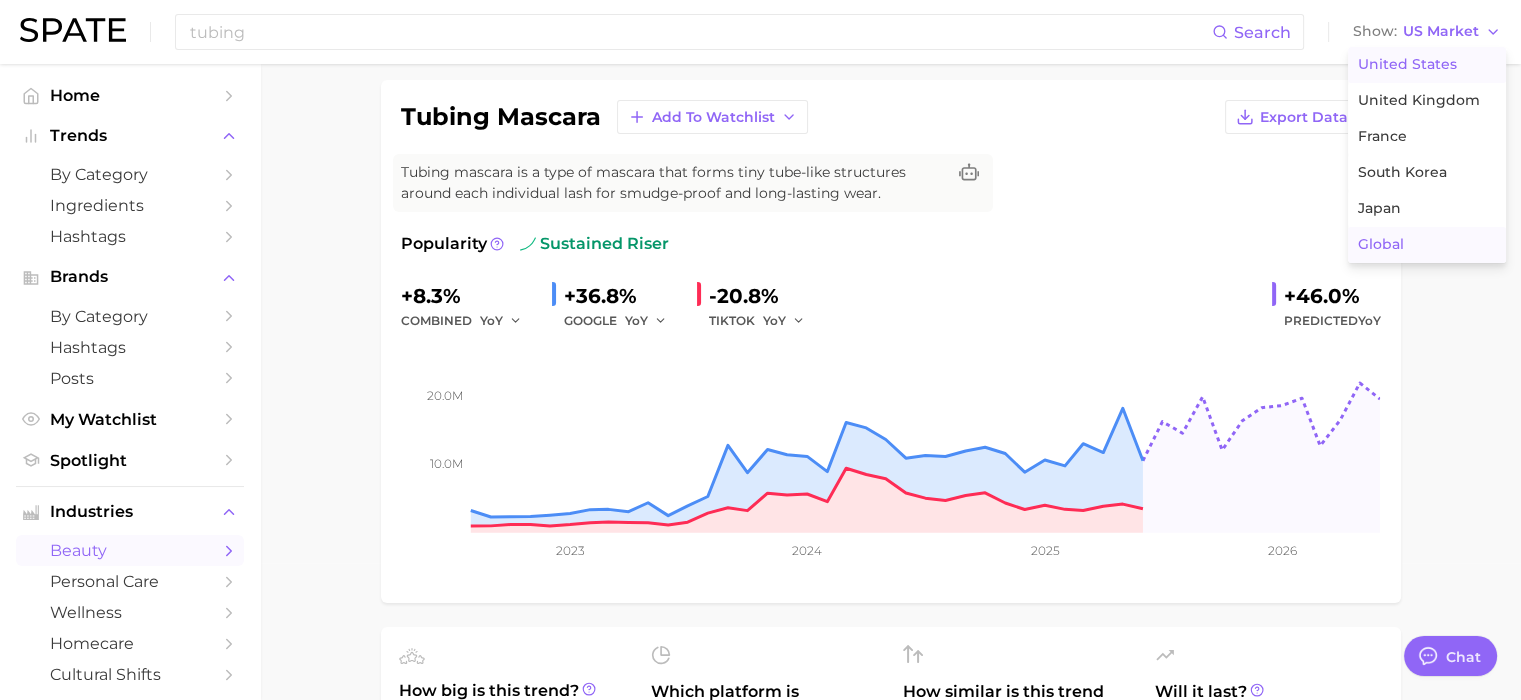 click on "Global" at bounding box center [1427, 245] 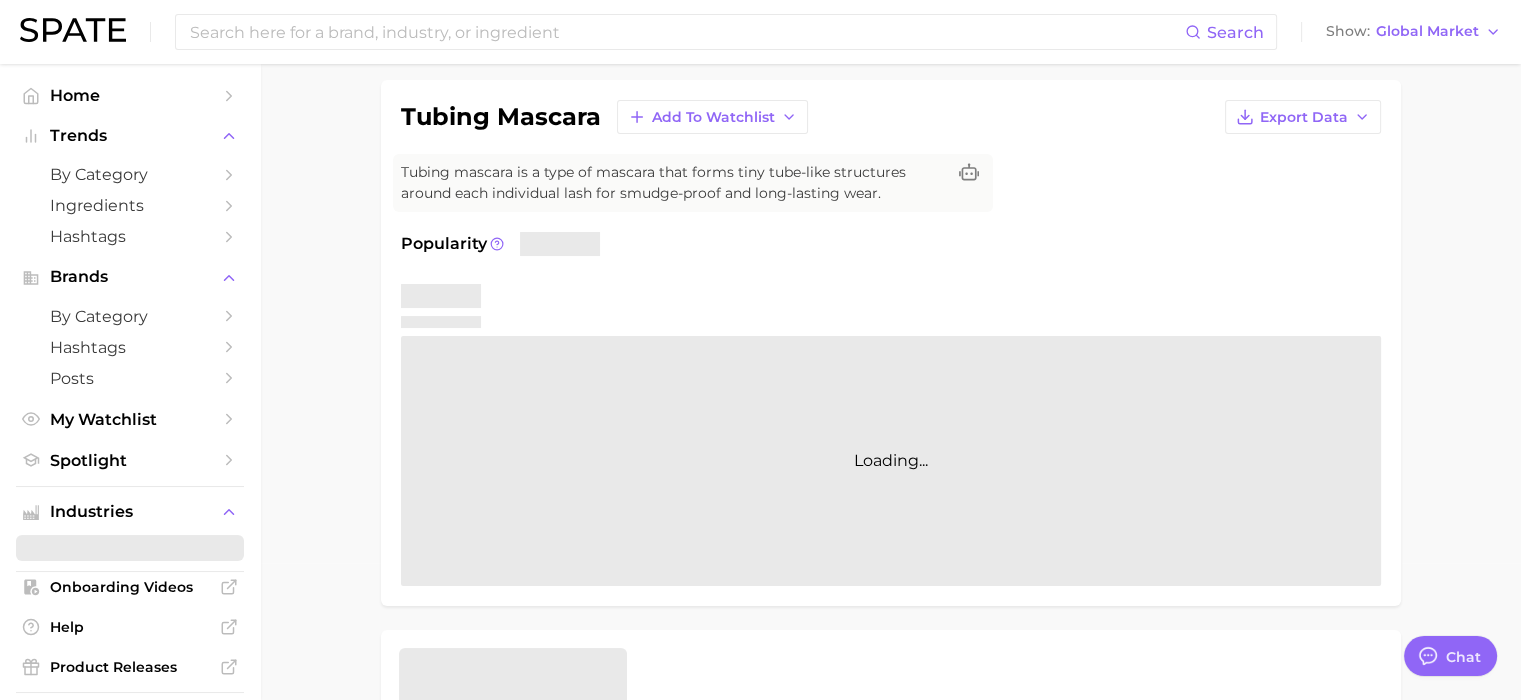 scroll, scrollTop: 0, scrollLeft: 0, axis: both 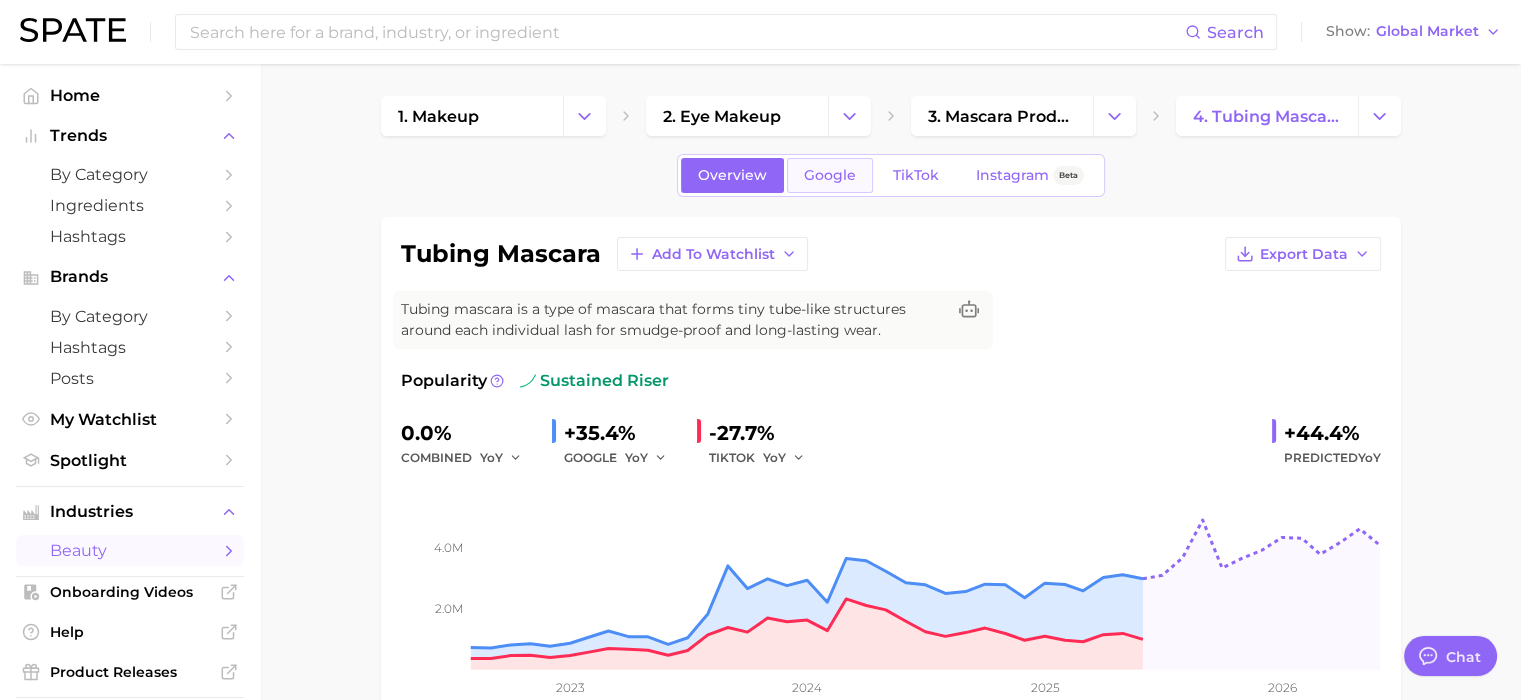 click on "Google" at bounding box center [830, 175] 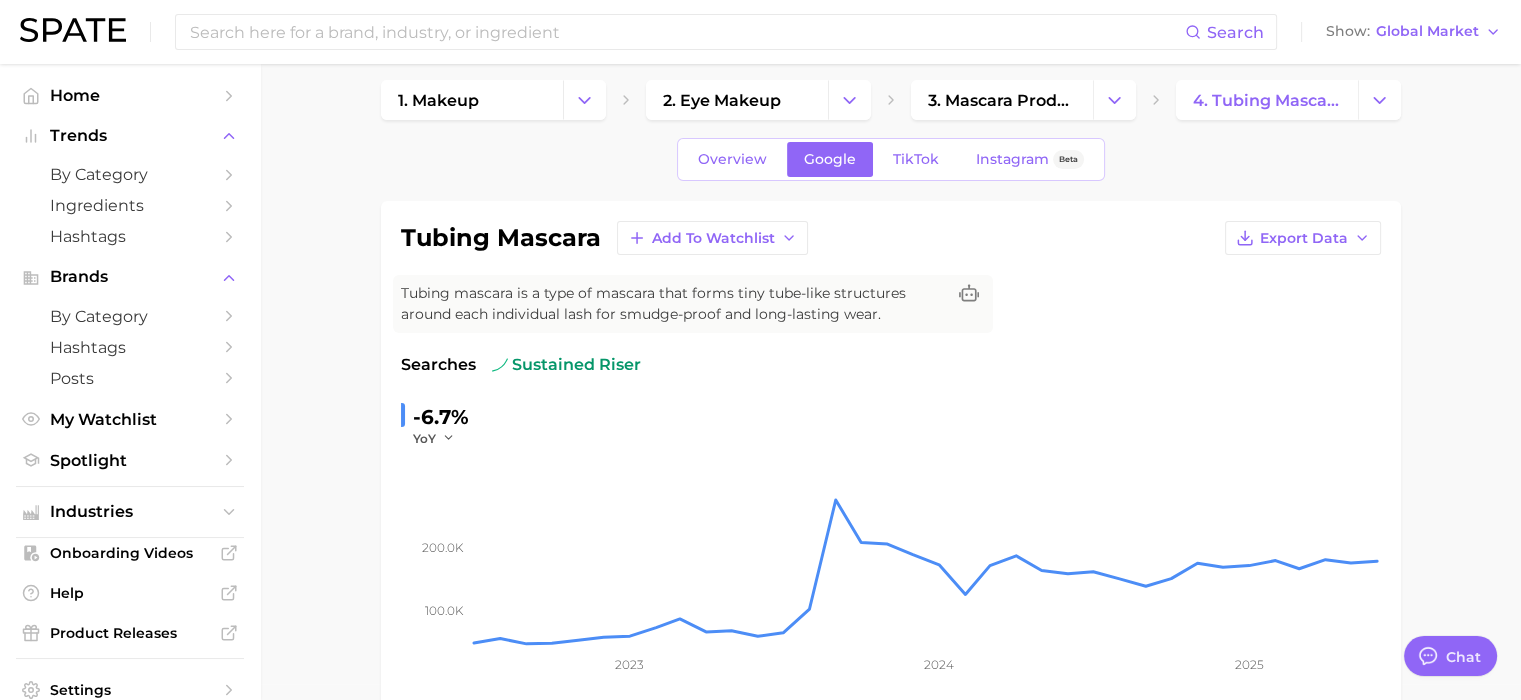 scroll, scrollTop: 0, scrollLeft: 0, axis: both 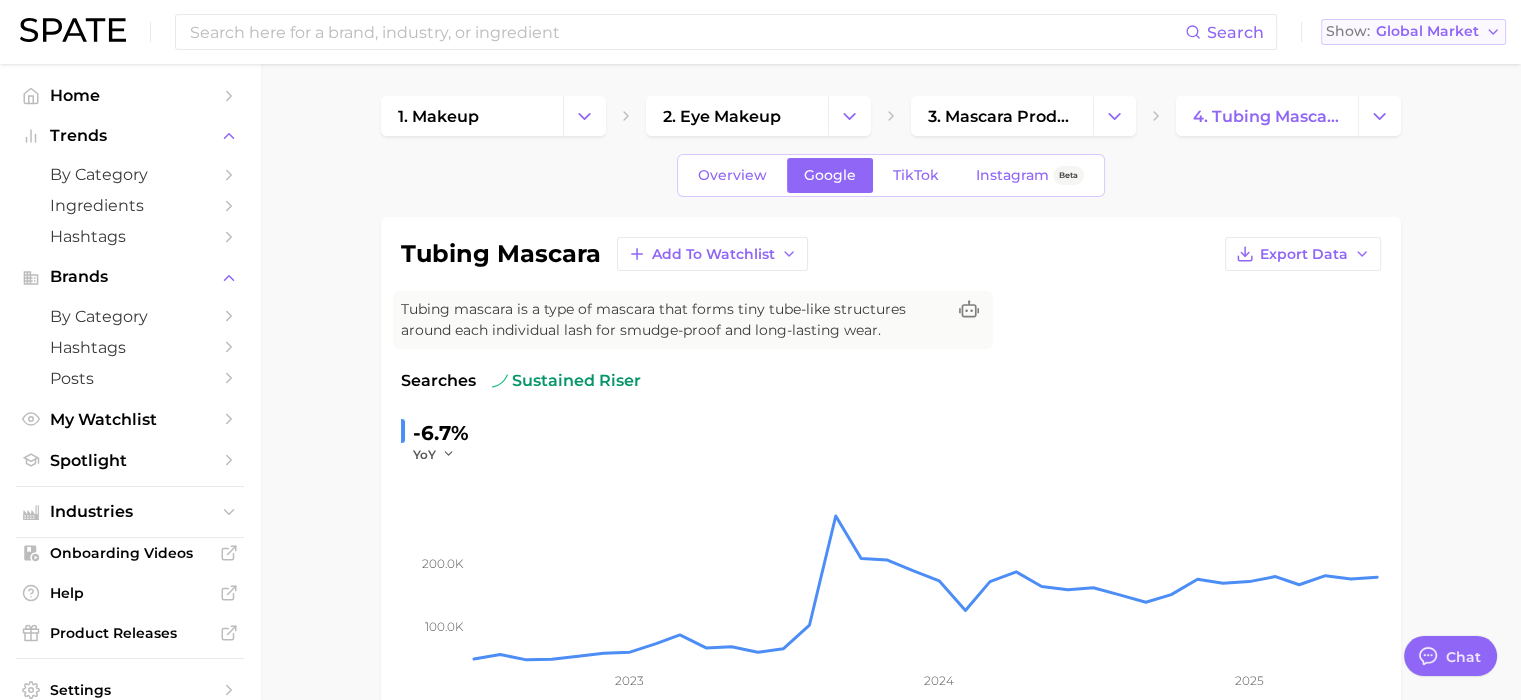 click on "Global Market" at bounding box center [1427, 31] 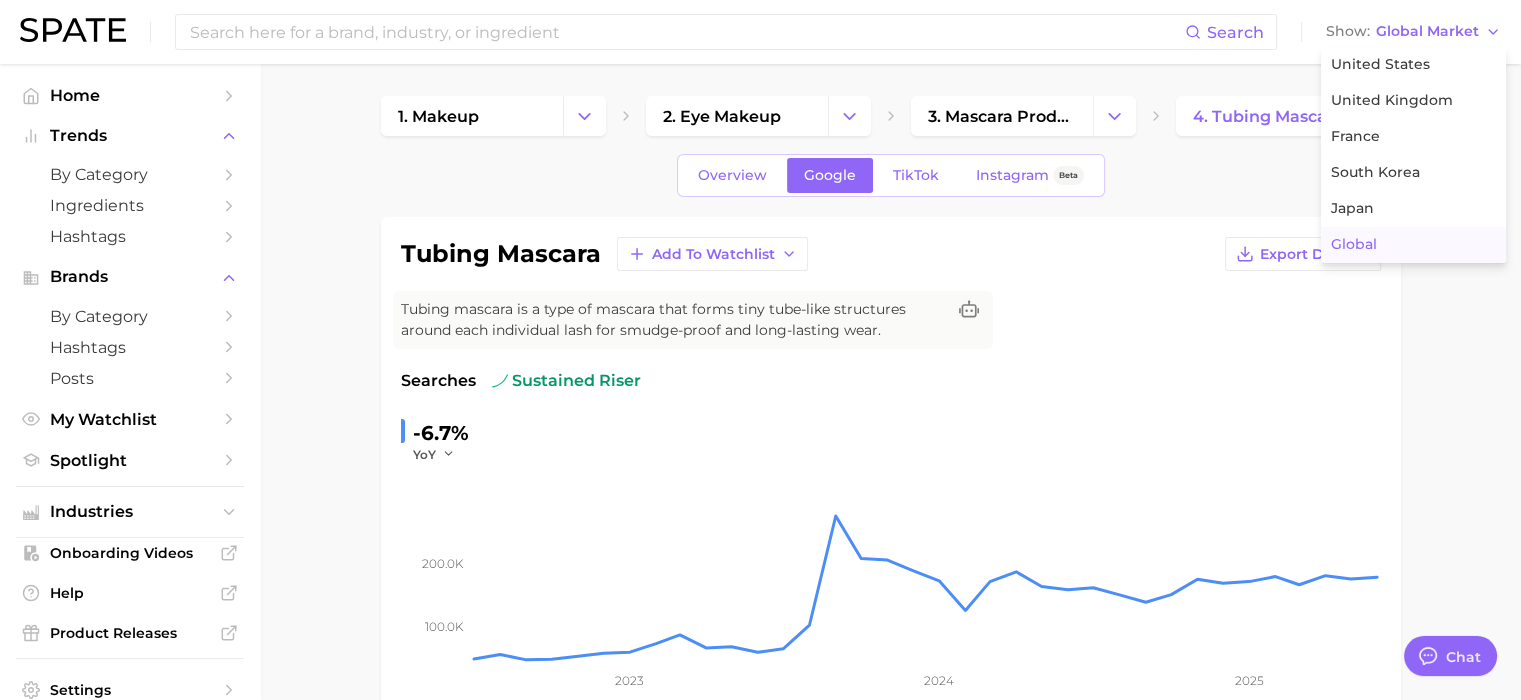click on "Global United States United Kingdom France South Korea Japan Global" at bounding box center (760, 32) 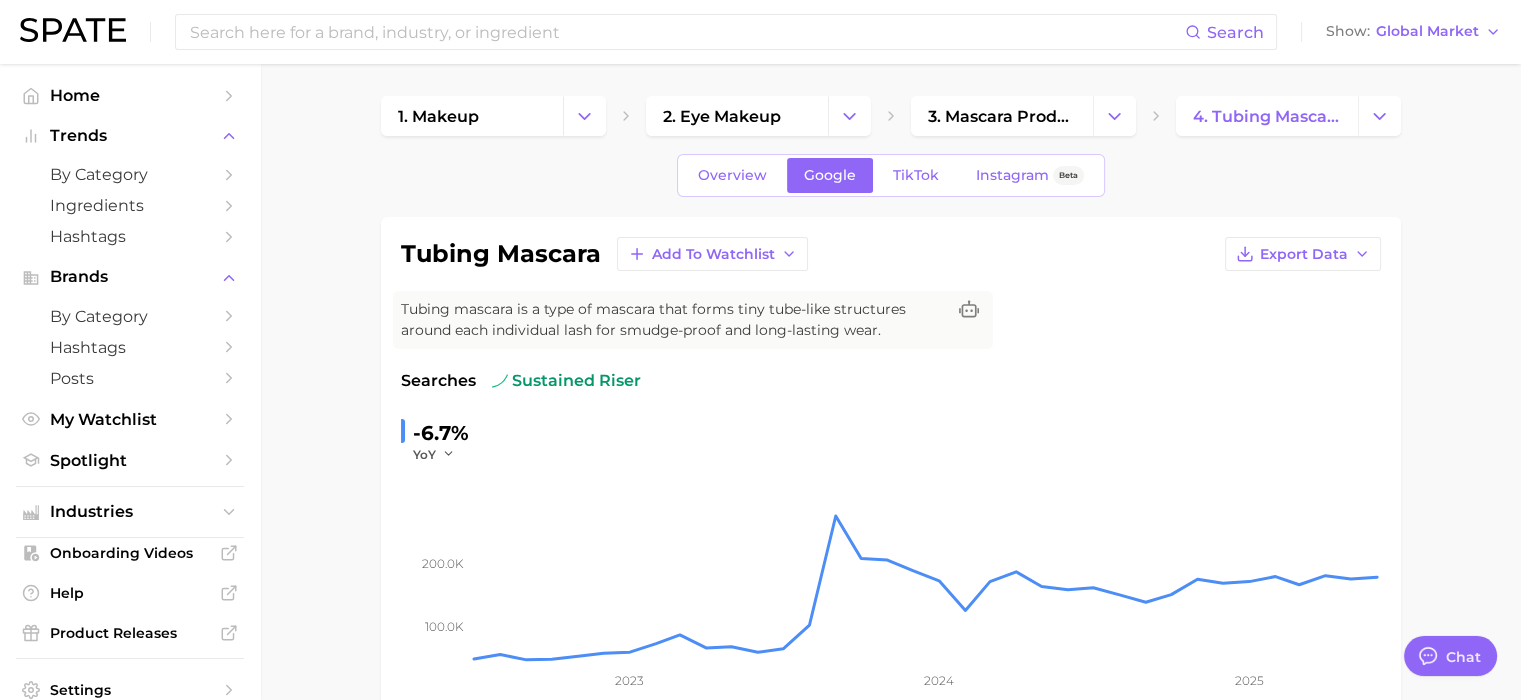 click on "Search Show Global Market" at bounding box center (760, 32) 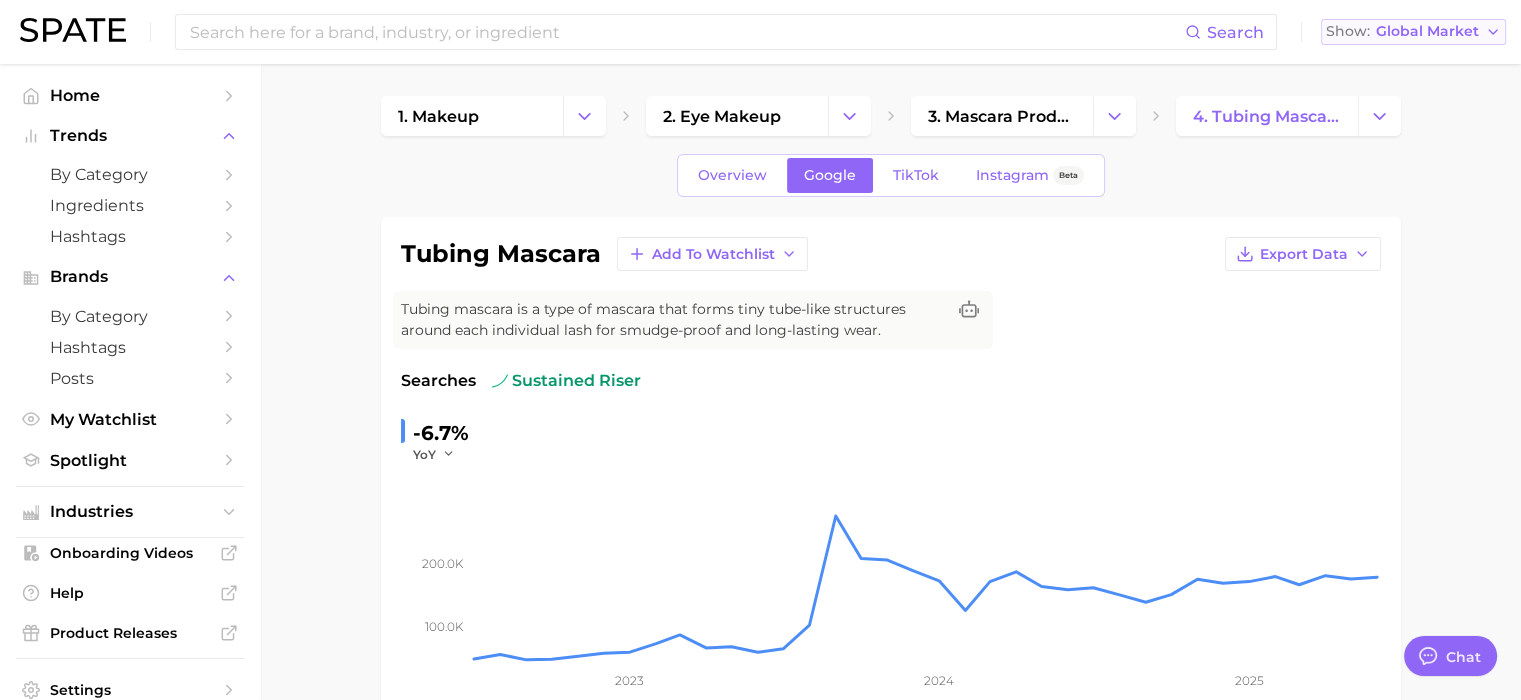 click on "Show Global Market" at bounding box center (1413, 32) 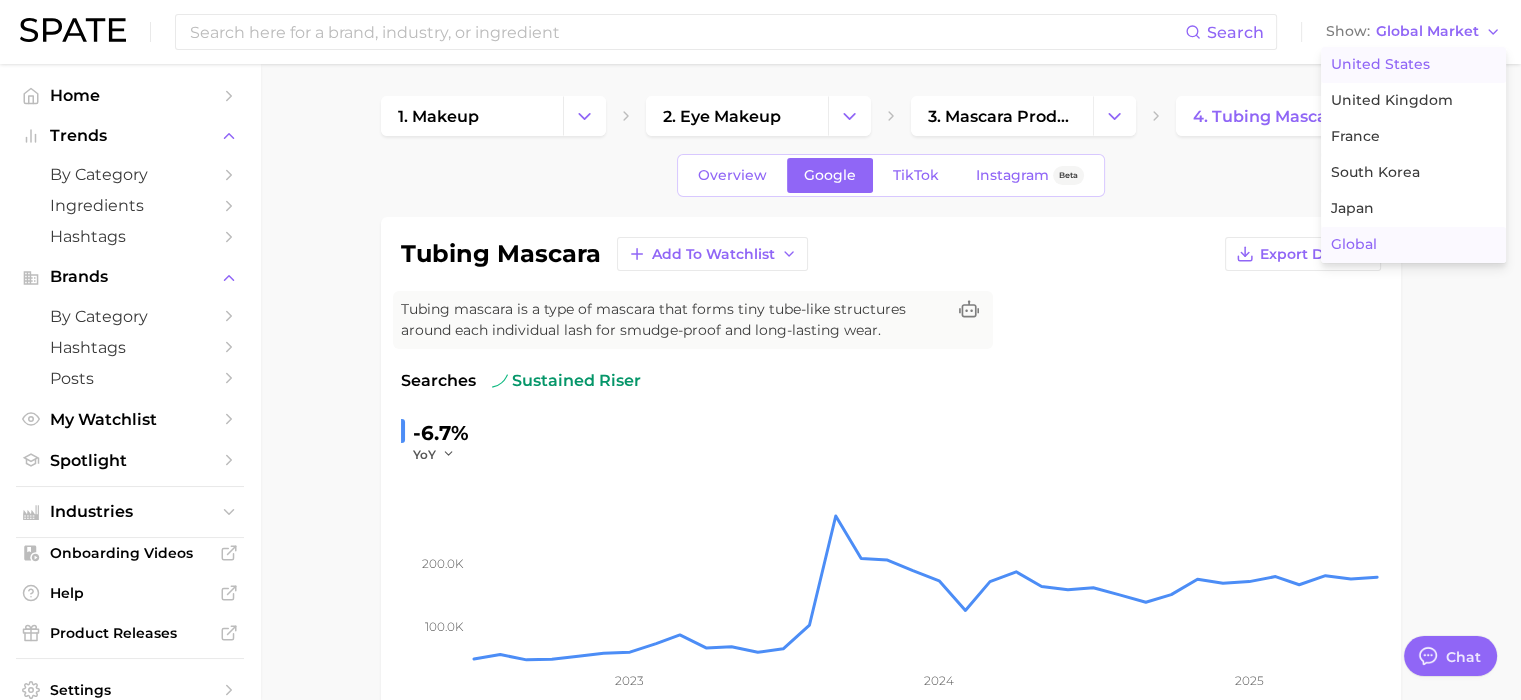 click on "United States" at bounding box center [1380, 64] 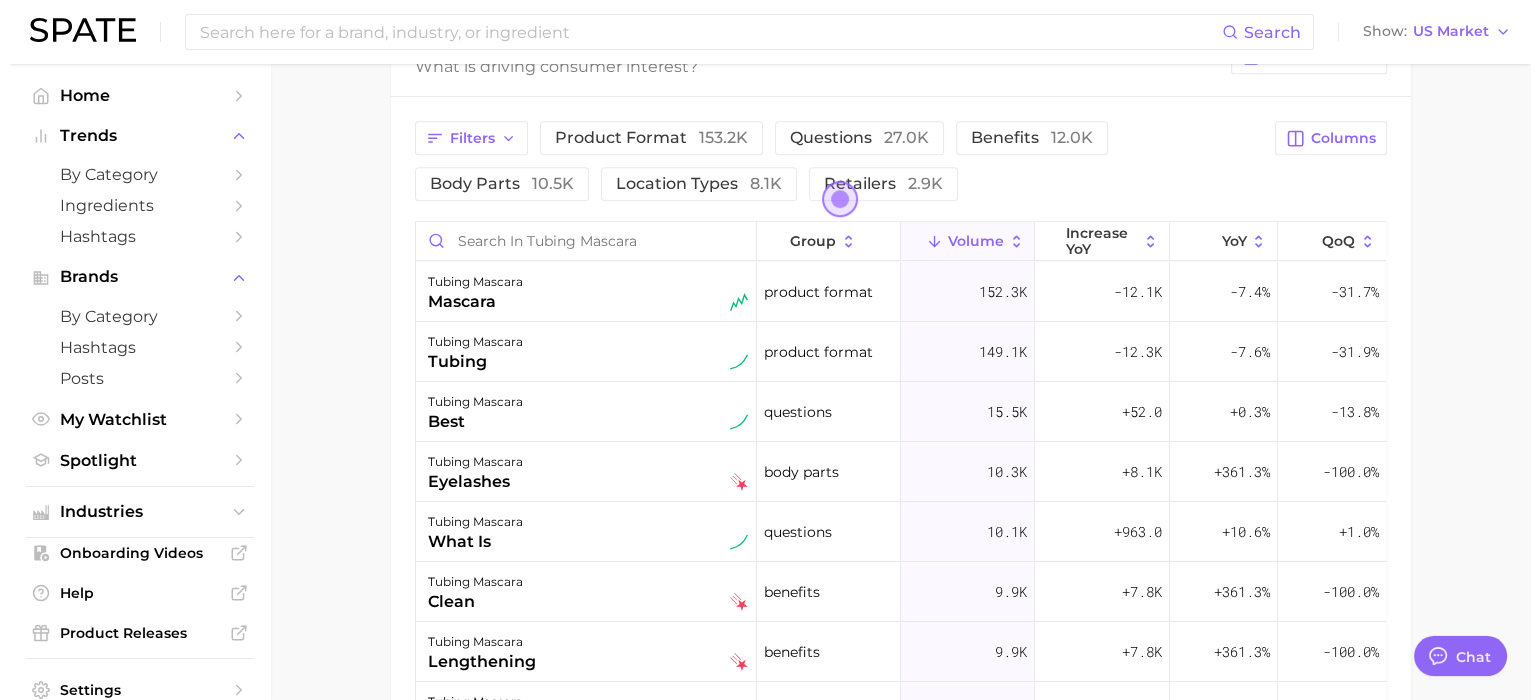 scroll, scrollTop: 1088, scrollLeft: 0, axis: vertical 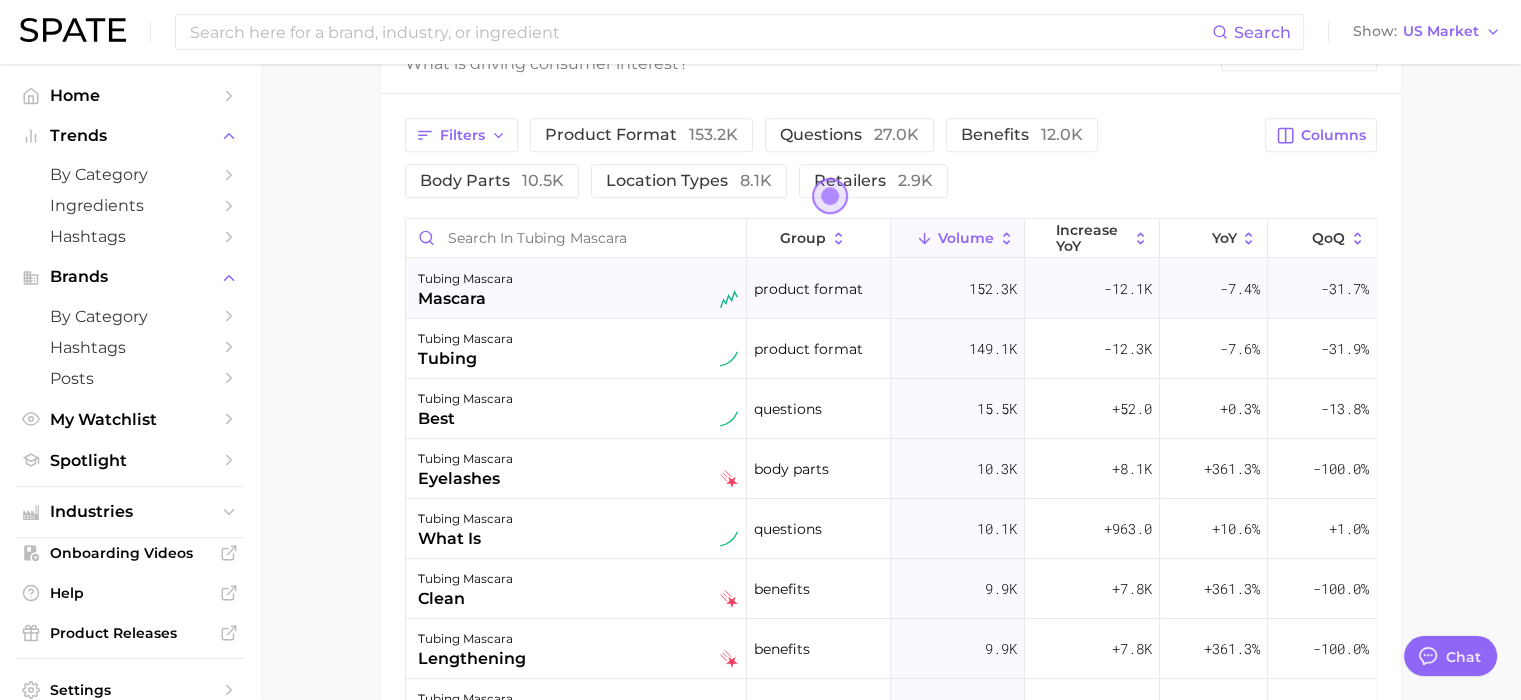 click on "tubing mascara mascara" at bounding box center [578, 289] 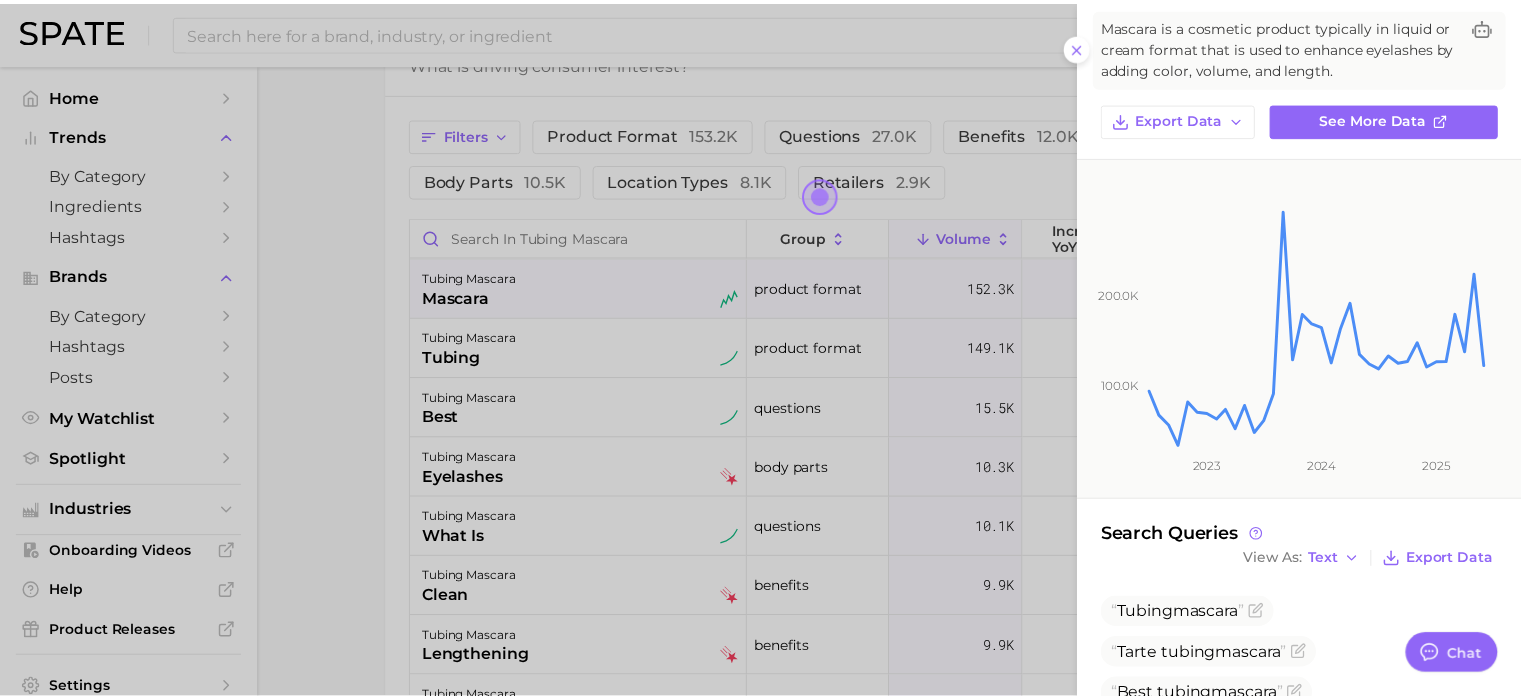 scroll, scrollTop: 0, scrollLeft: 0, axis: both 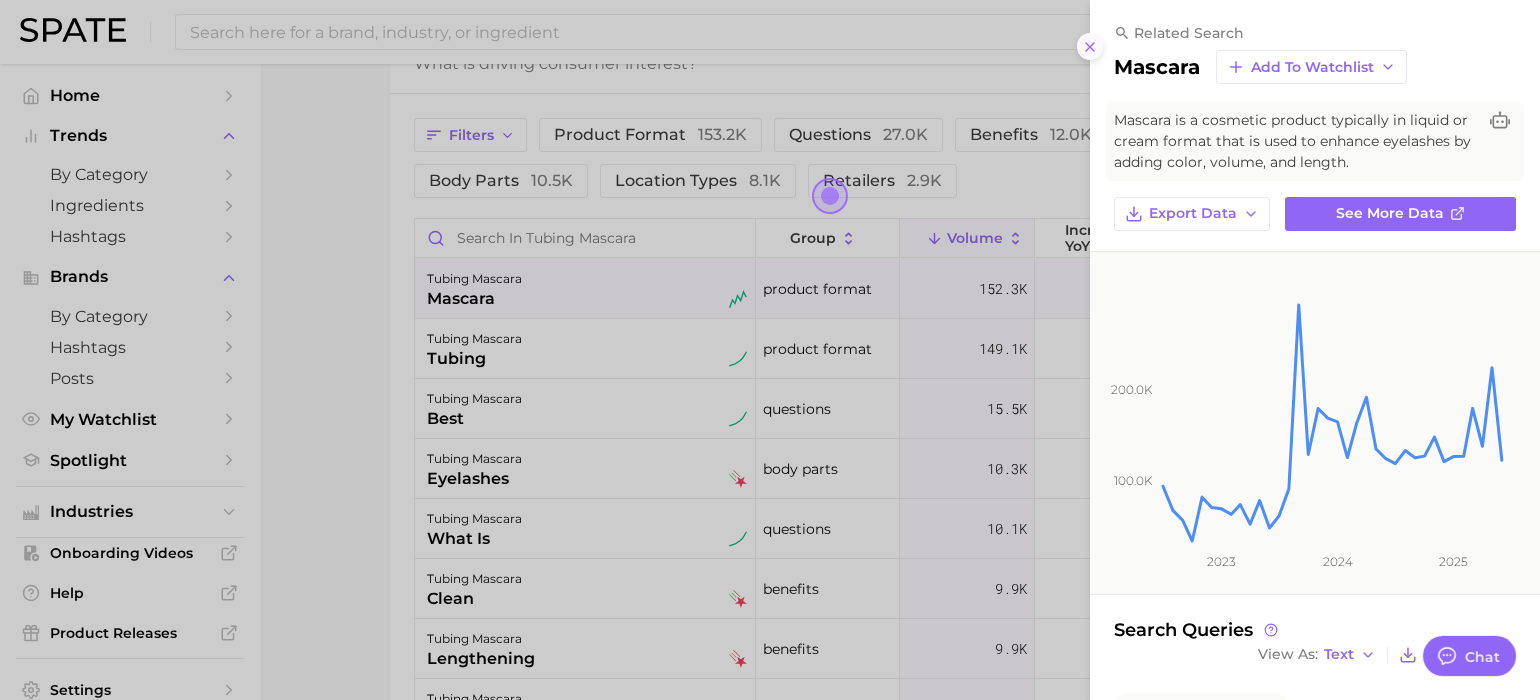 click 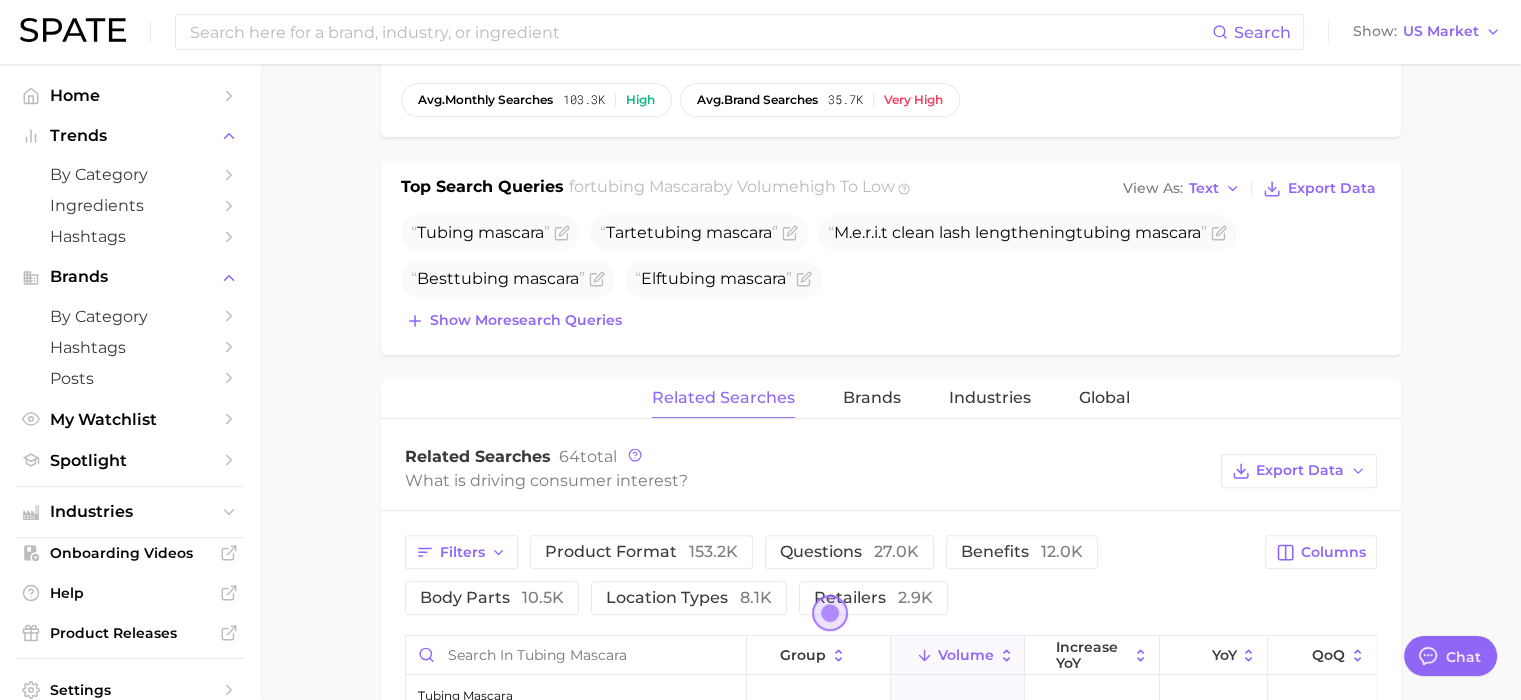 scroll, scrollTop: 657, scrollLeft: 0, axis: vertical 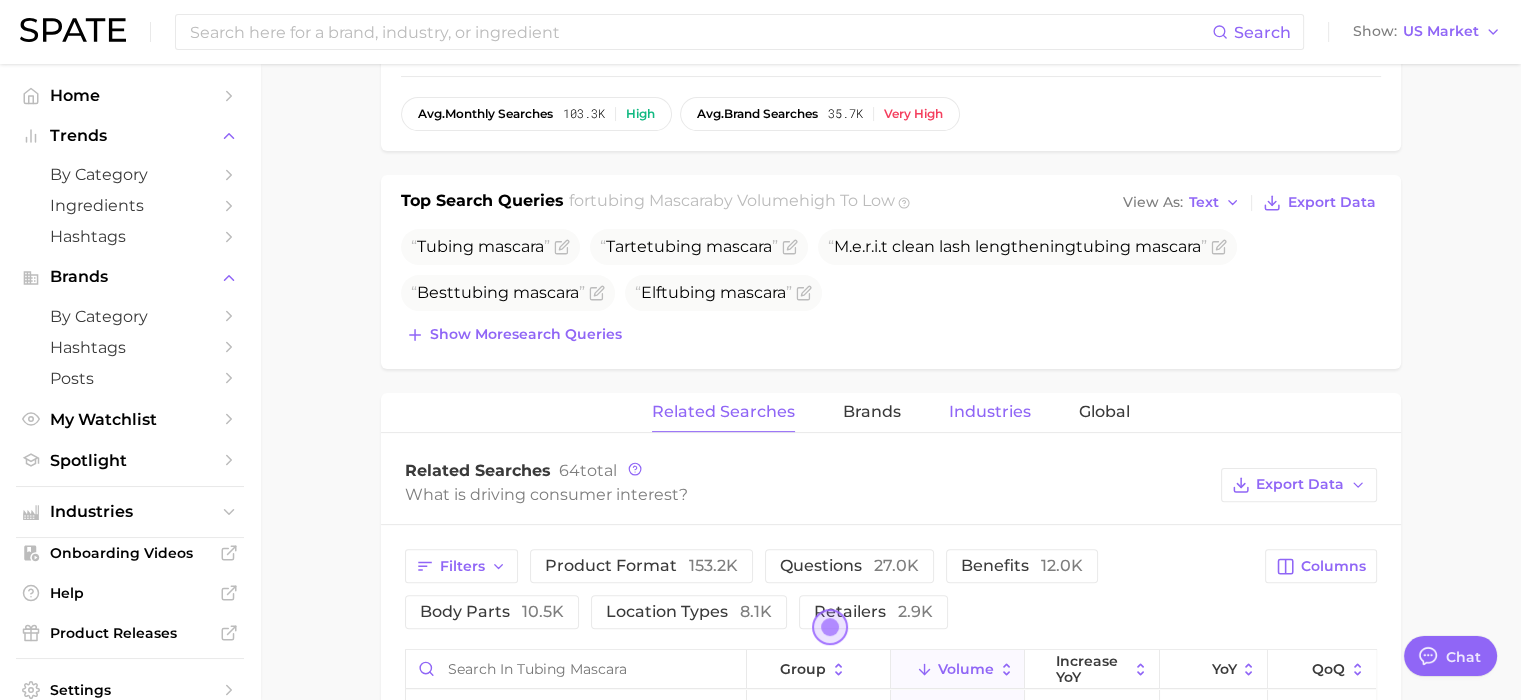 click on "Industries" at bounding box center (990, 412) 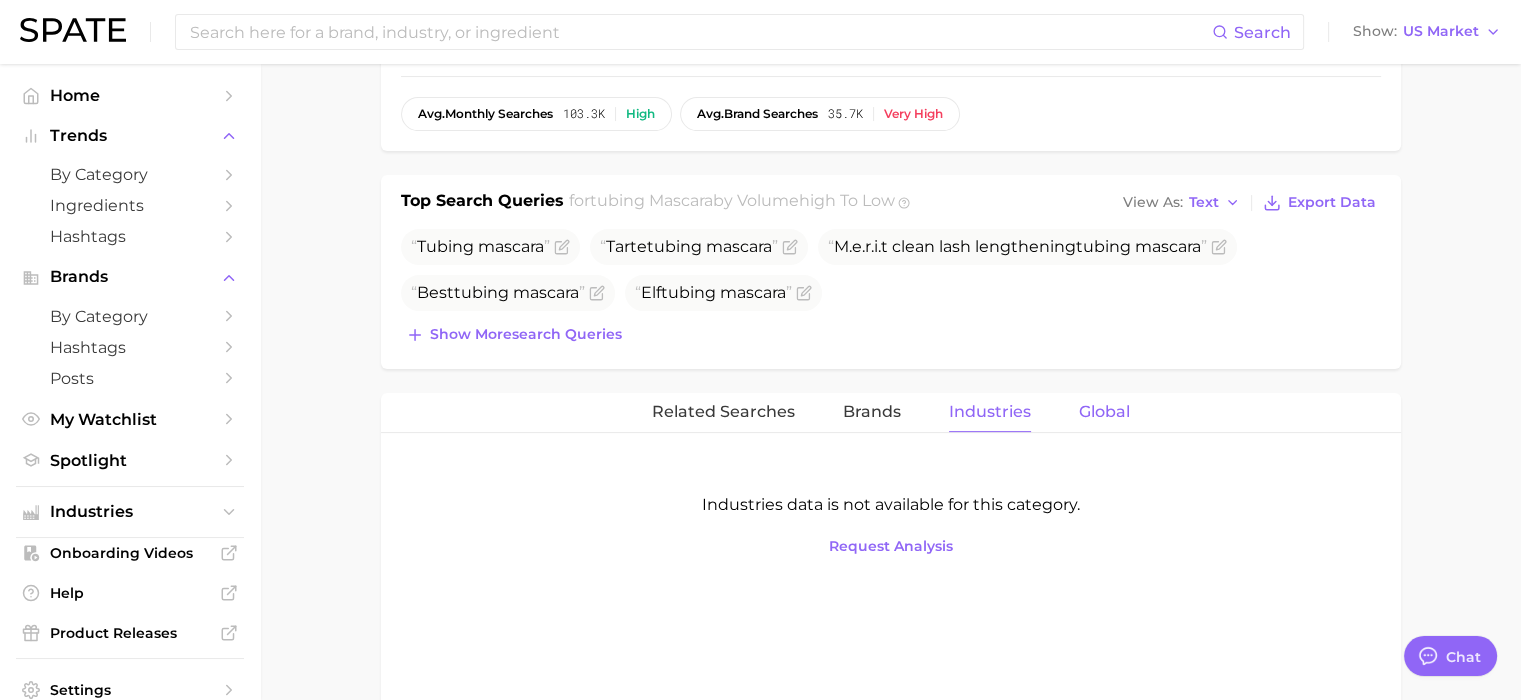 click on "Global" at bounding box center [1104, 412] 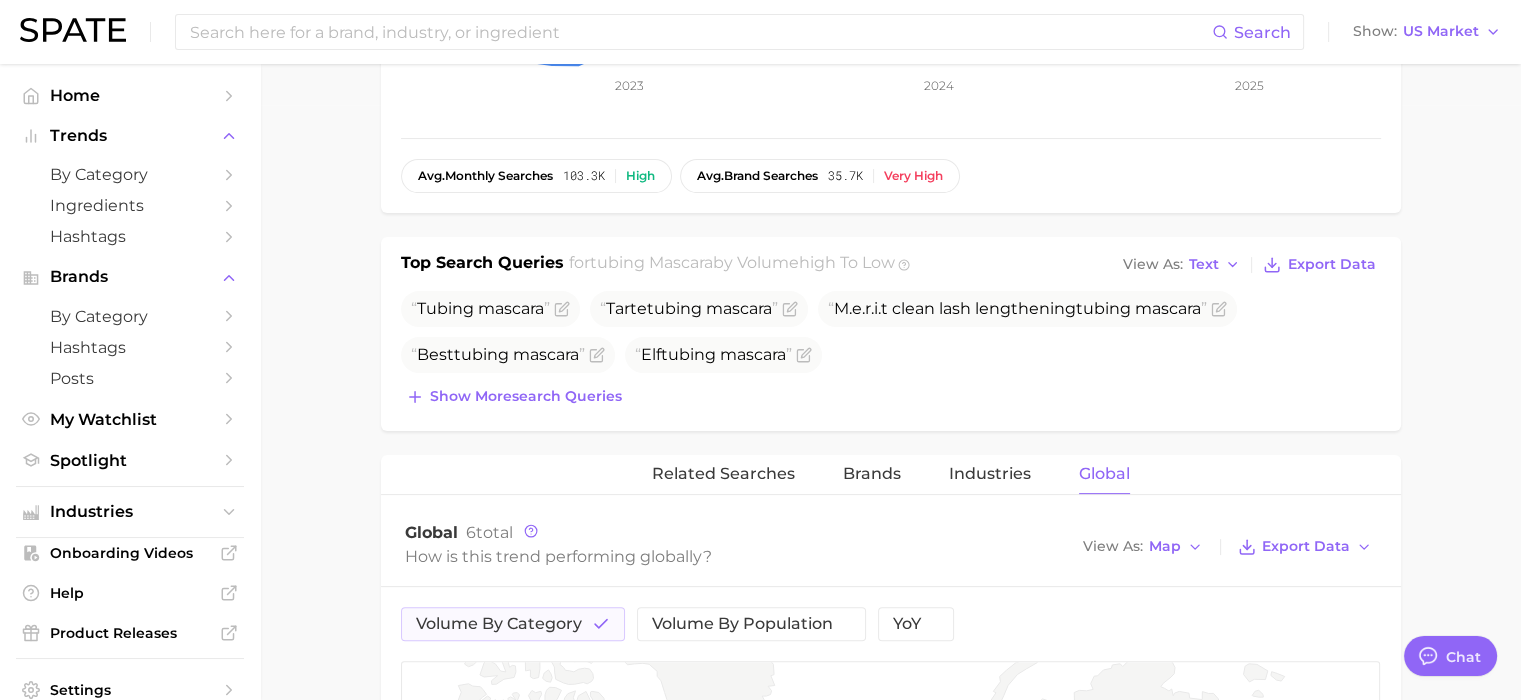 scroll, scrollTop: 593, scrollLeft: 0, axis: vertical 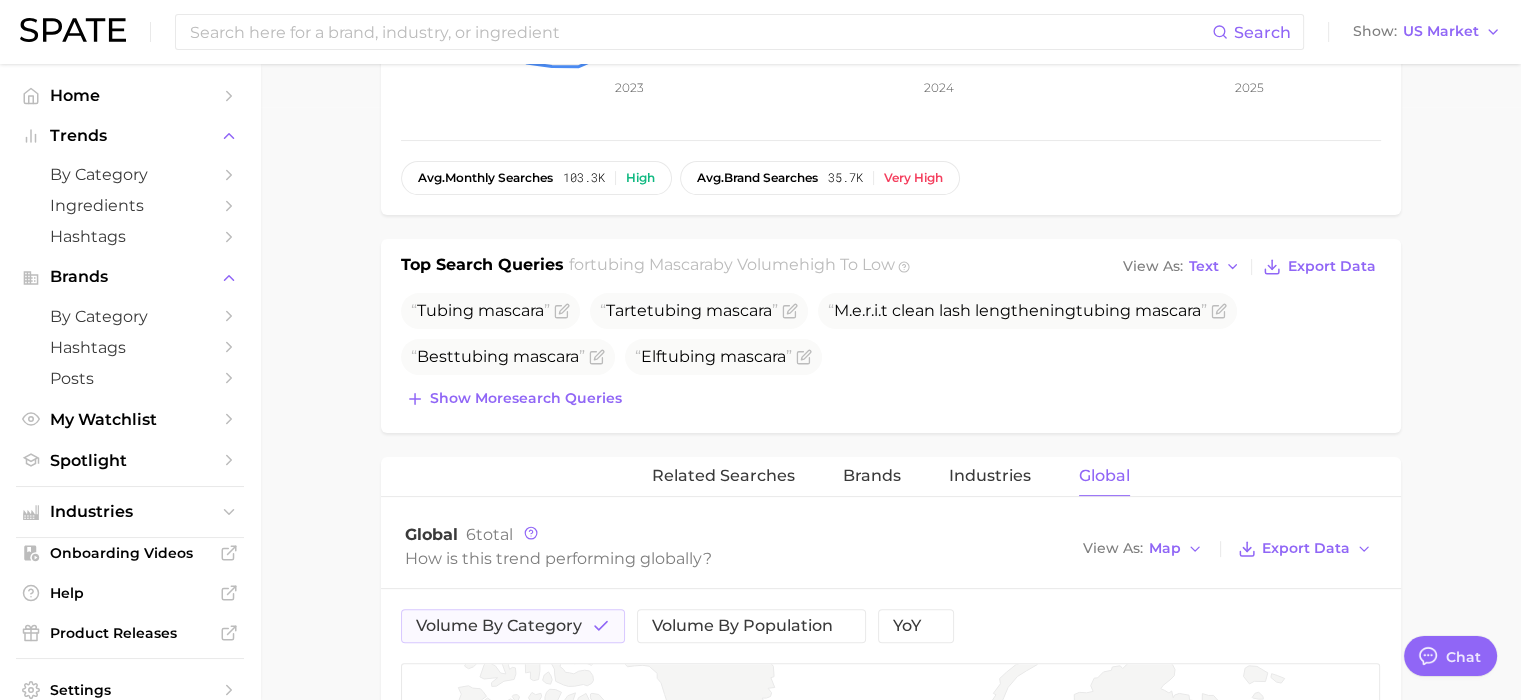 click on "United States United Kingdom South Korea France Japan" at bounding box center (891, 353) 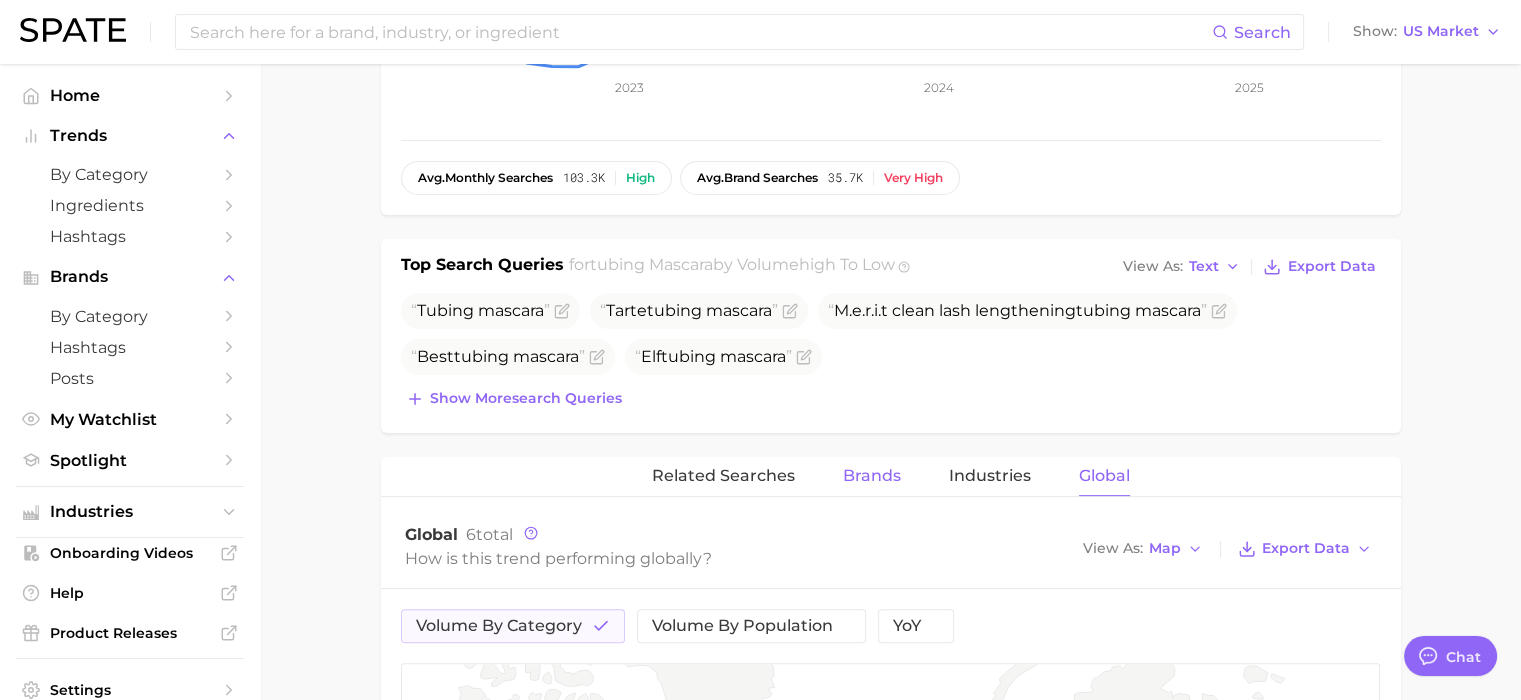 click on "Brands" at bounding box center (872, 476) 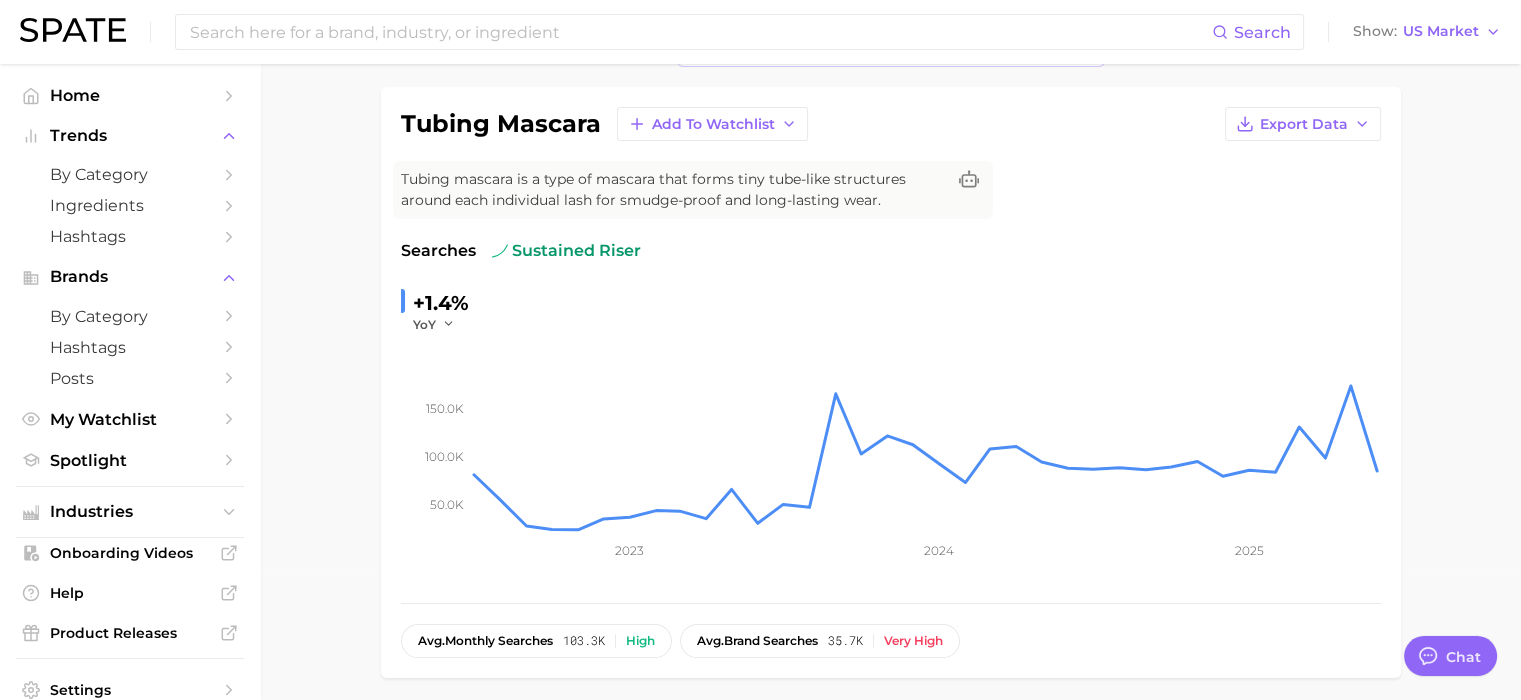scroll, scrollTop: 0, scrollLeft: 0, axis: both 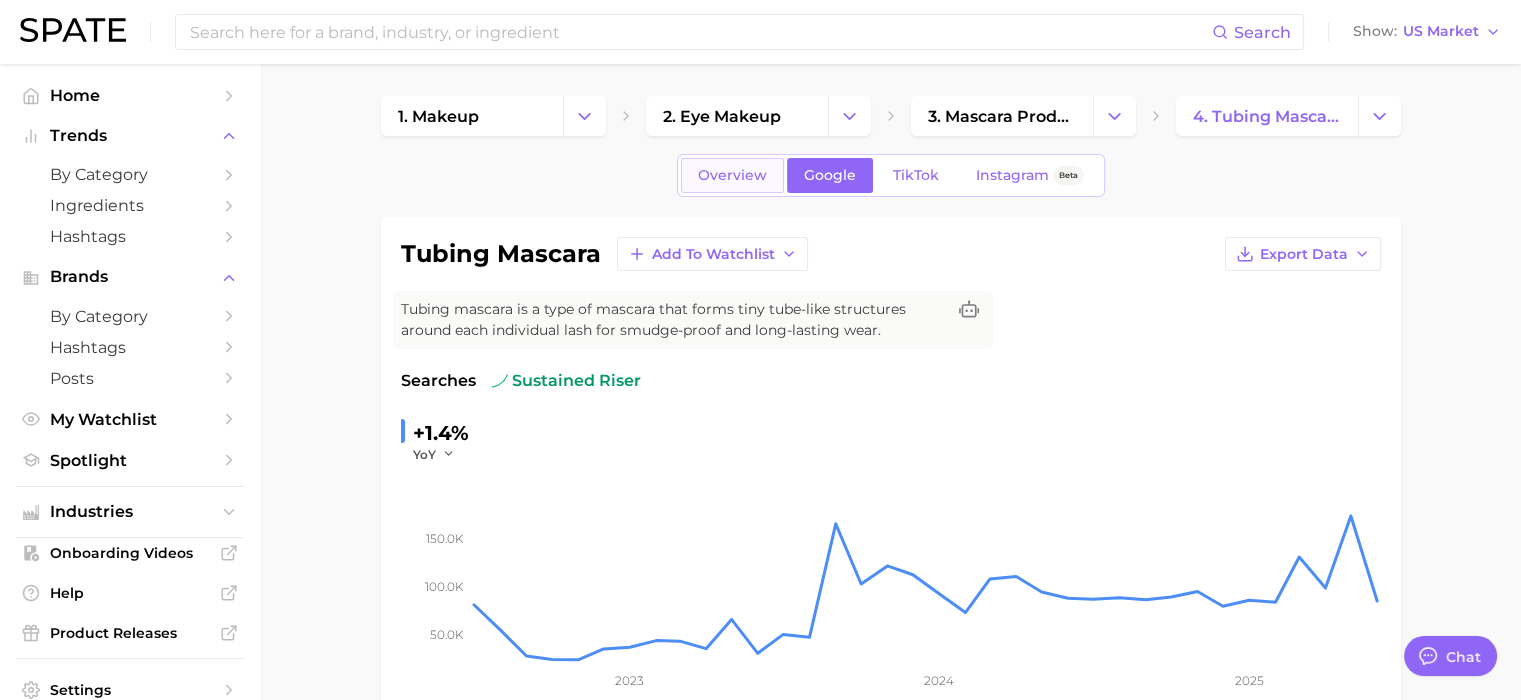 click on "Overview" at bounding box center (732, 175) 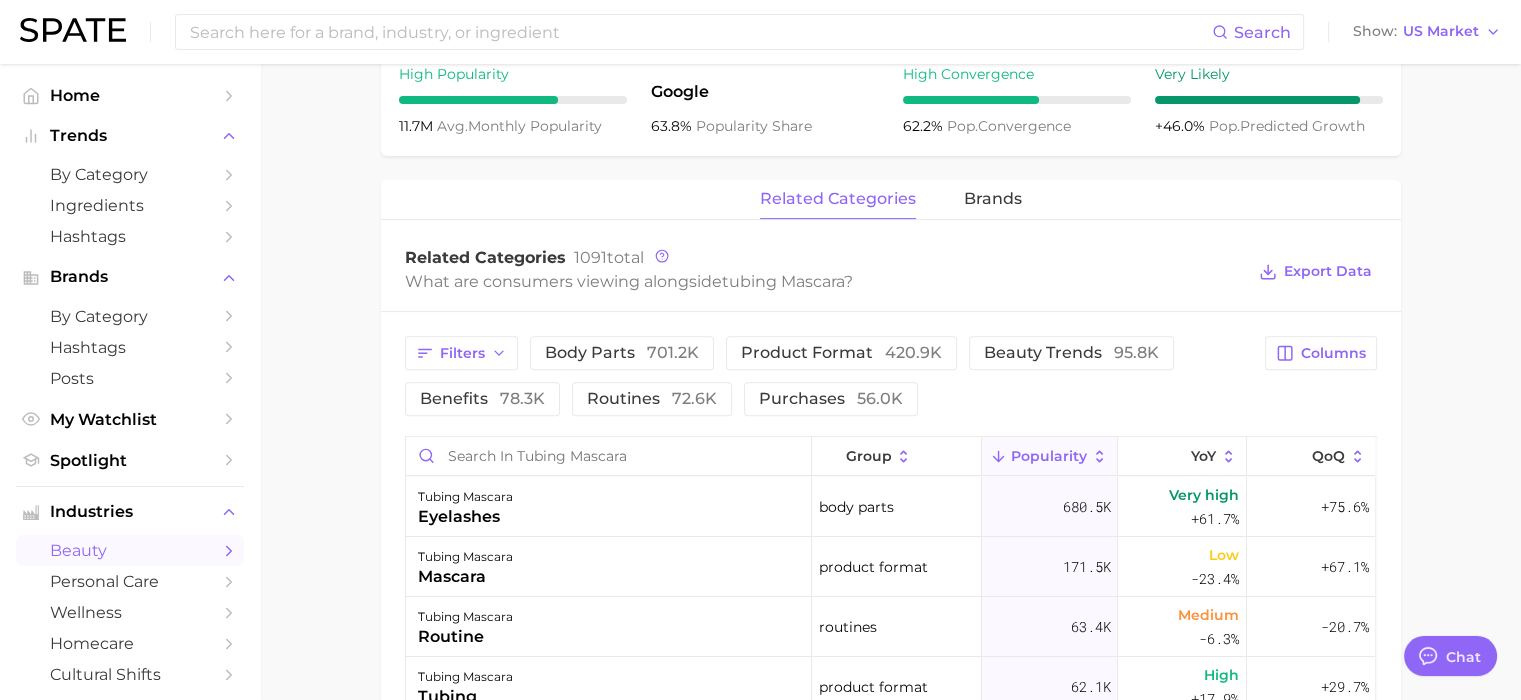 scroll, scrollTop: 815, scrollLeft: 0, axis: vertical 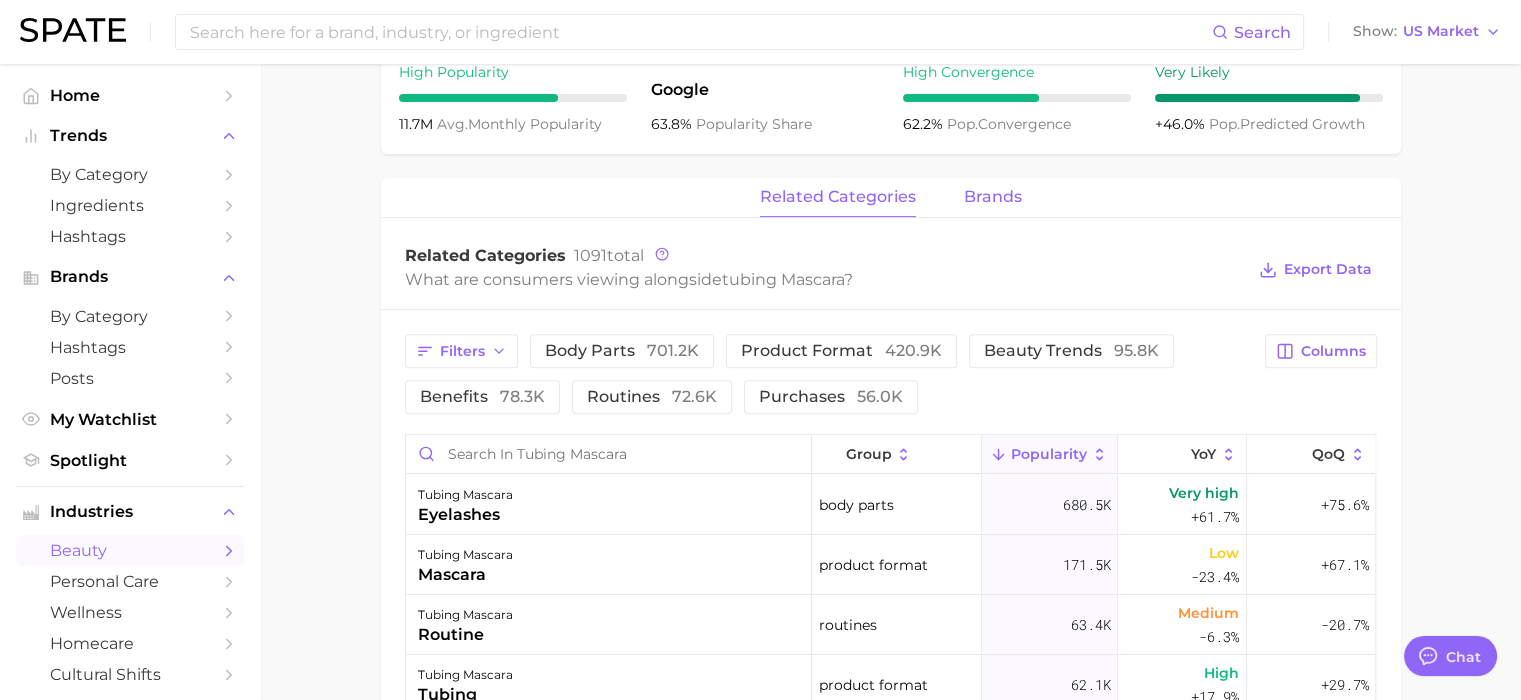 click on "brands" at bounding box center [993, 197] 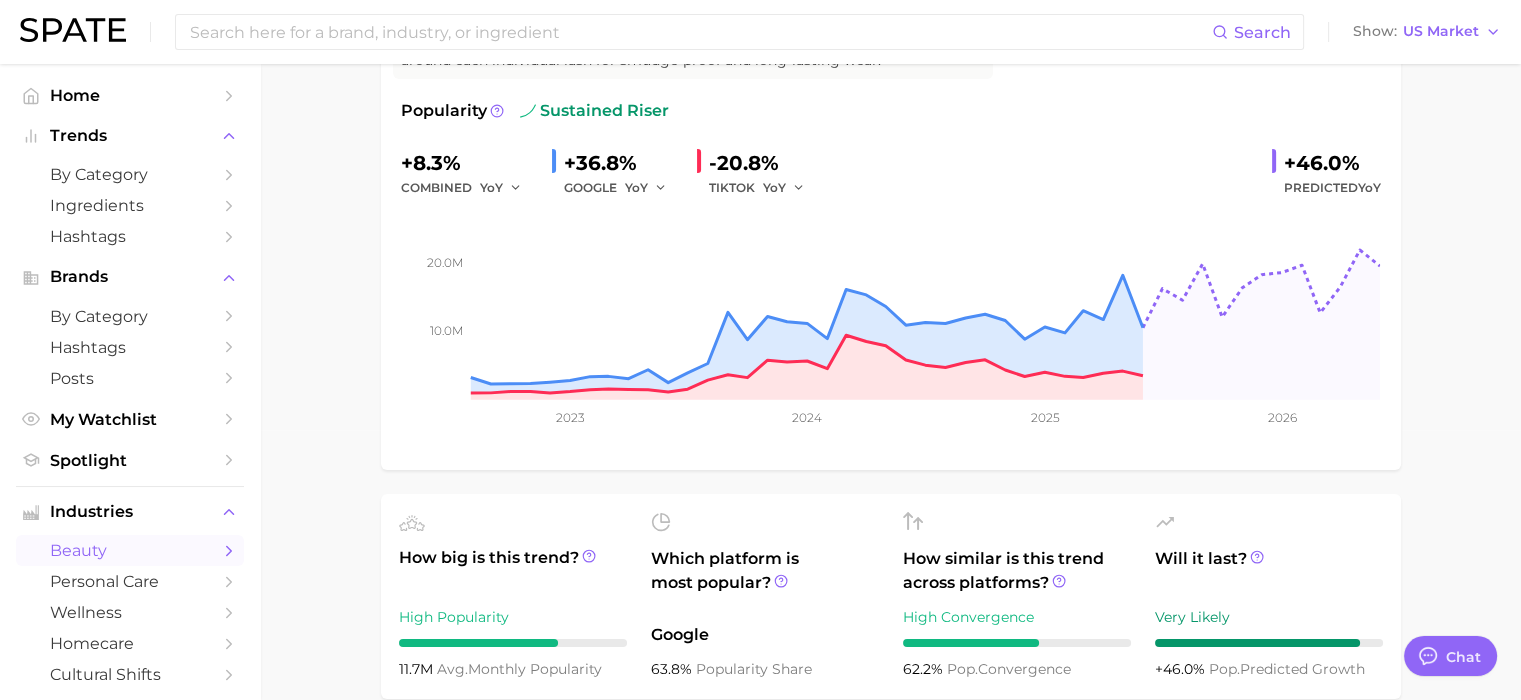 scroll, scrollTop: 0, scrollLeft: 0, axis: both 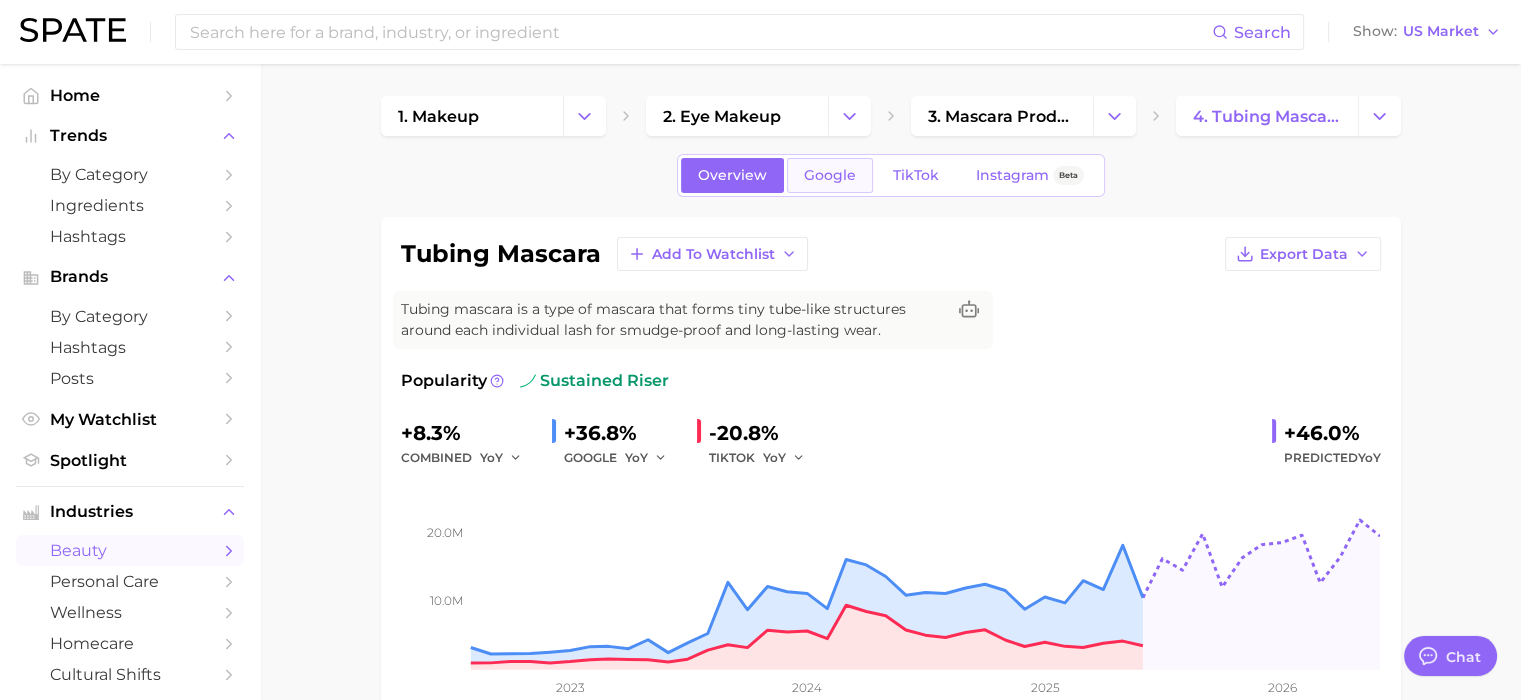 click on "Google" at bounding box center (830, 175) 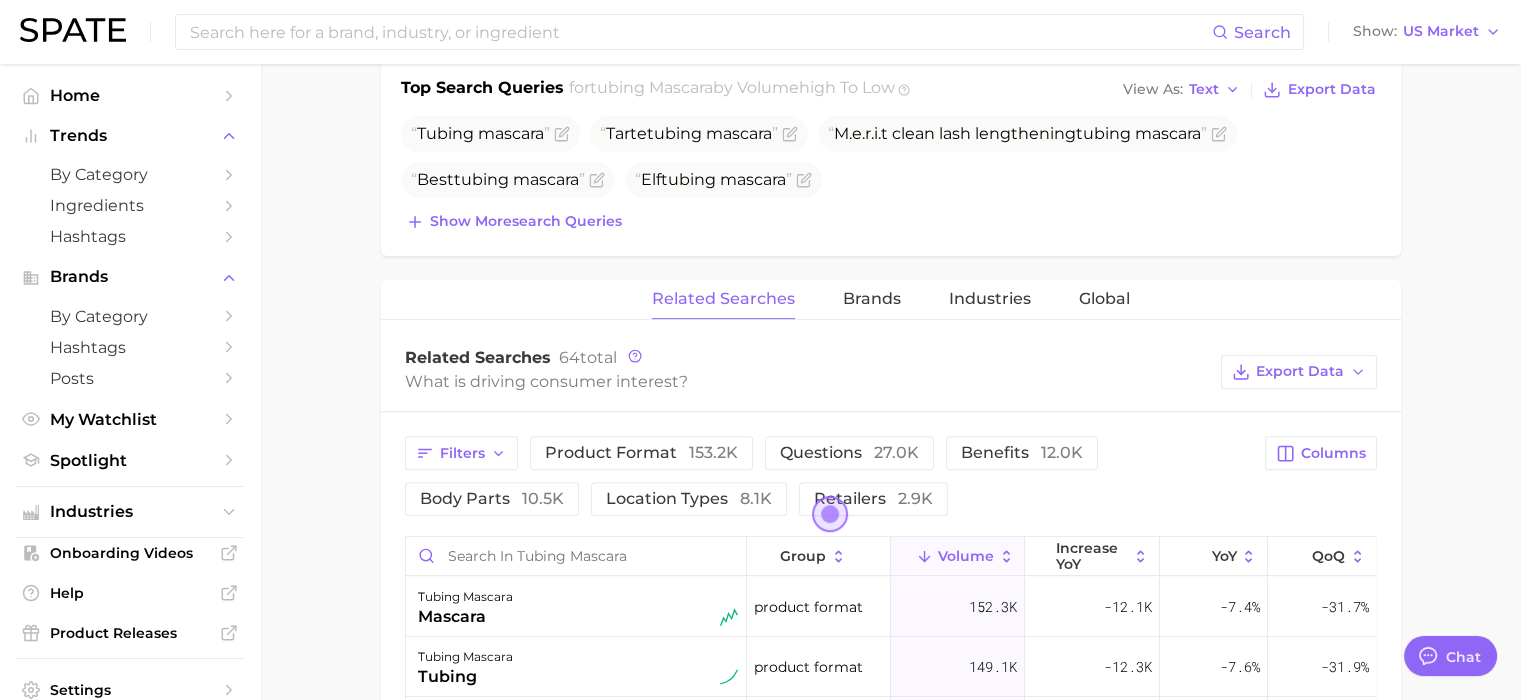 scroll, scrollTop: 768, scrollLeft: 0, axis: vertical 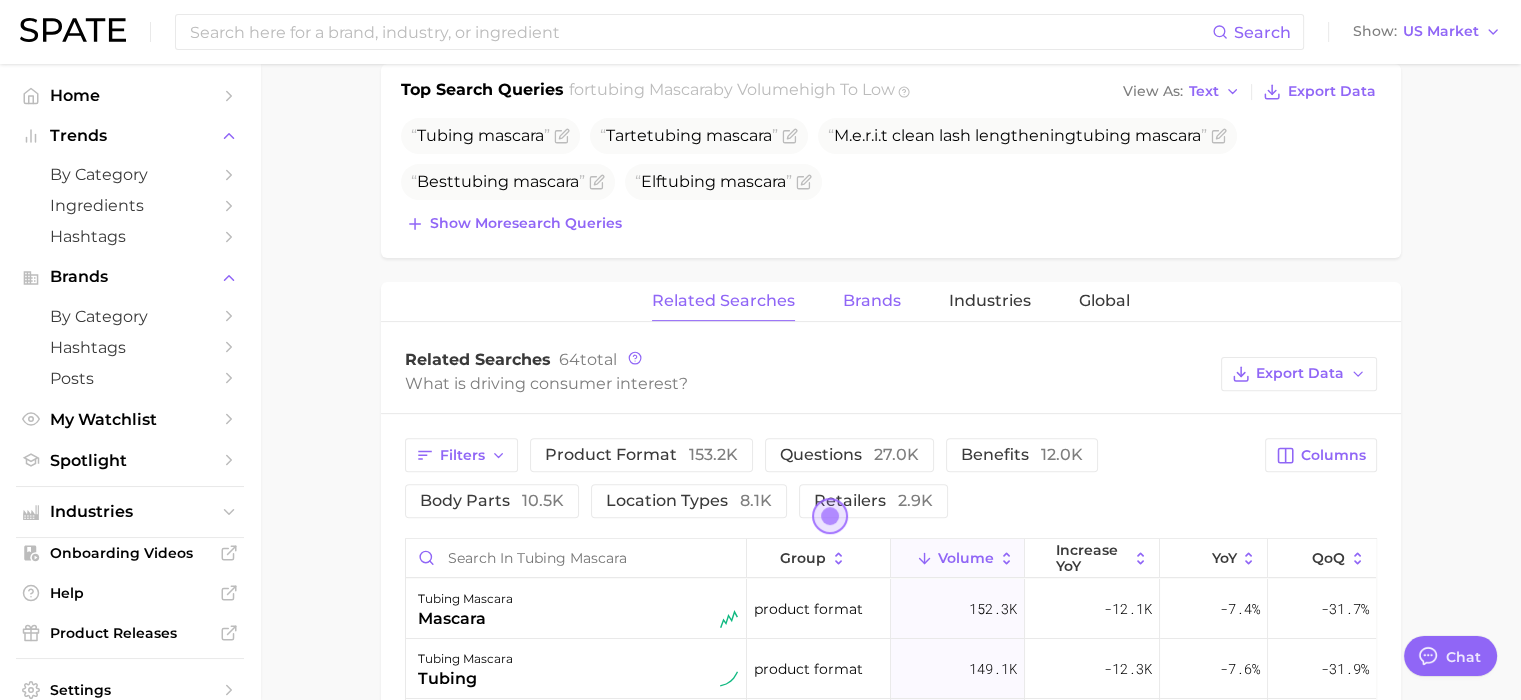 click on "Brands" at bounding box center [872, 301] 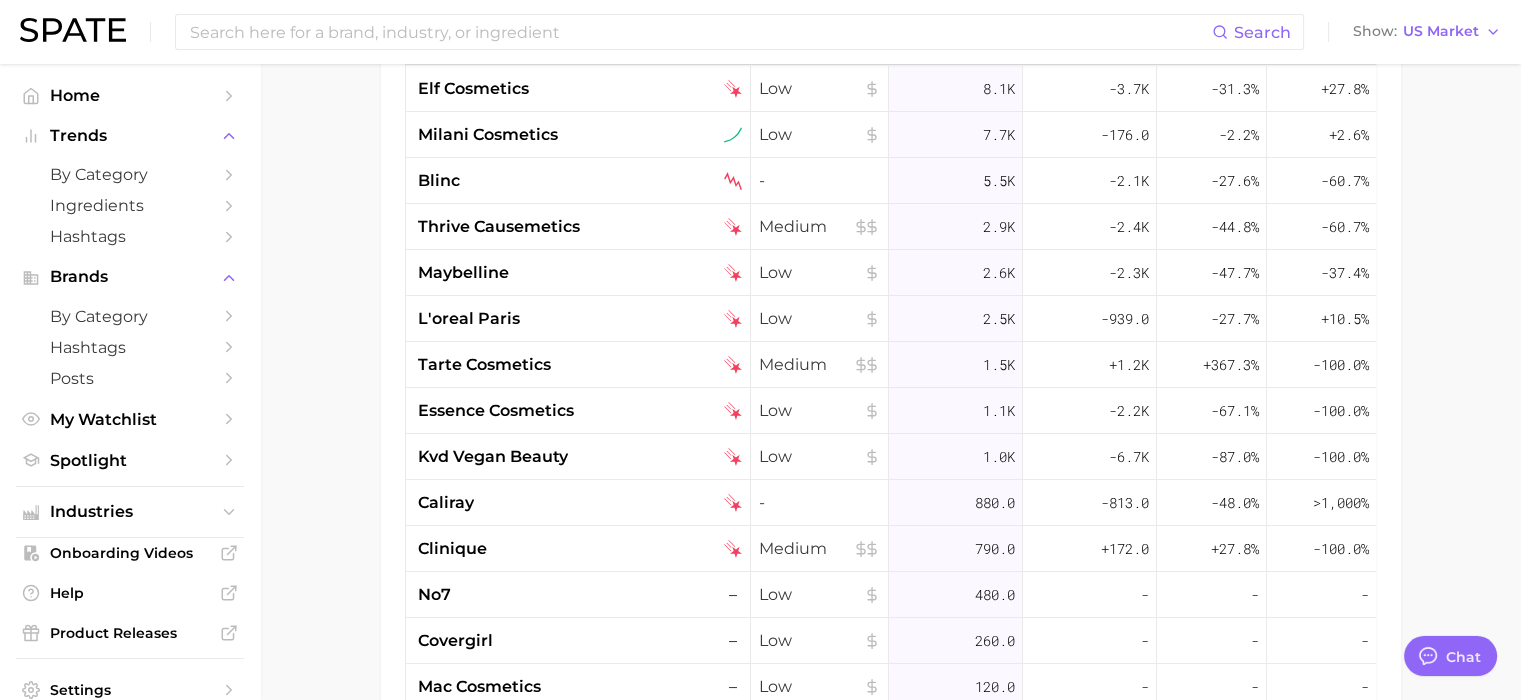 scroll, scrollTop: 1244, scrollLeft: 0, axis: vertical 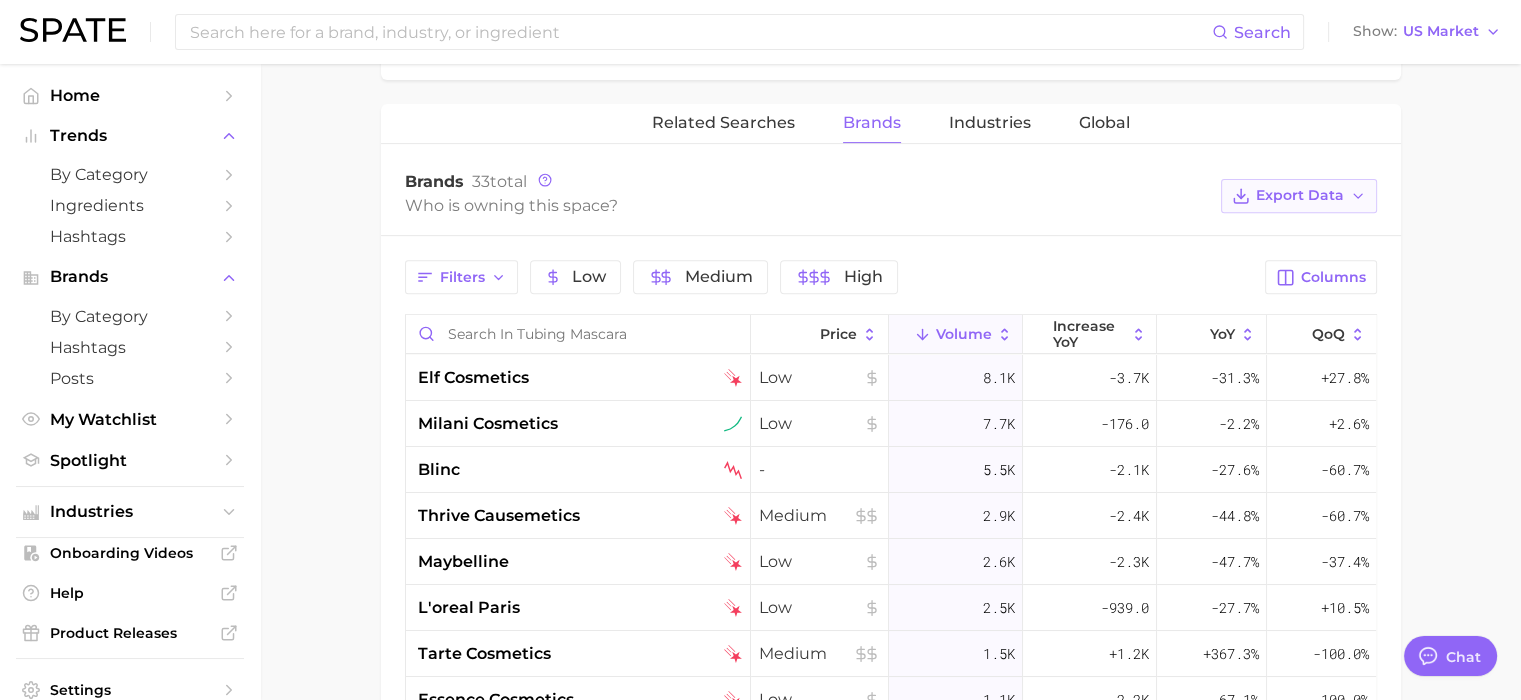 click on "Export Data" at bounding box center (1300, 195) 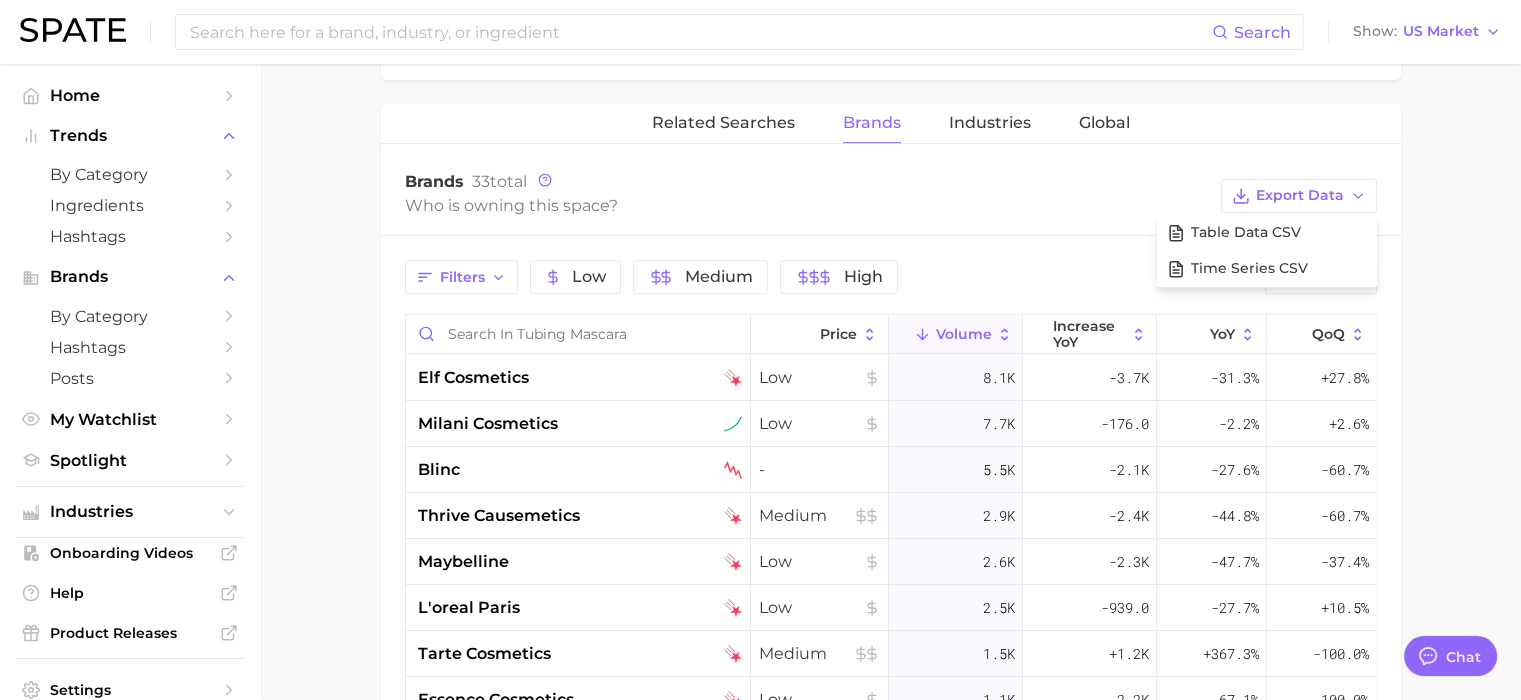 click on "Brands 33  total" at bounding box center [808, 182] 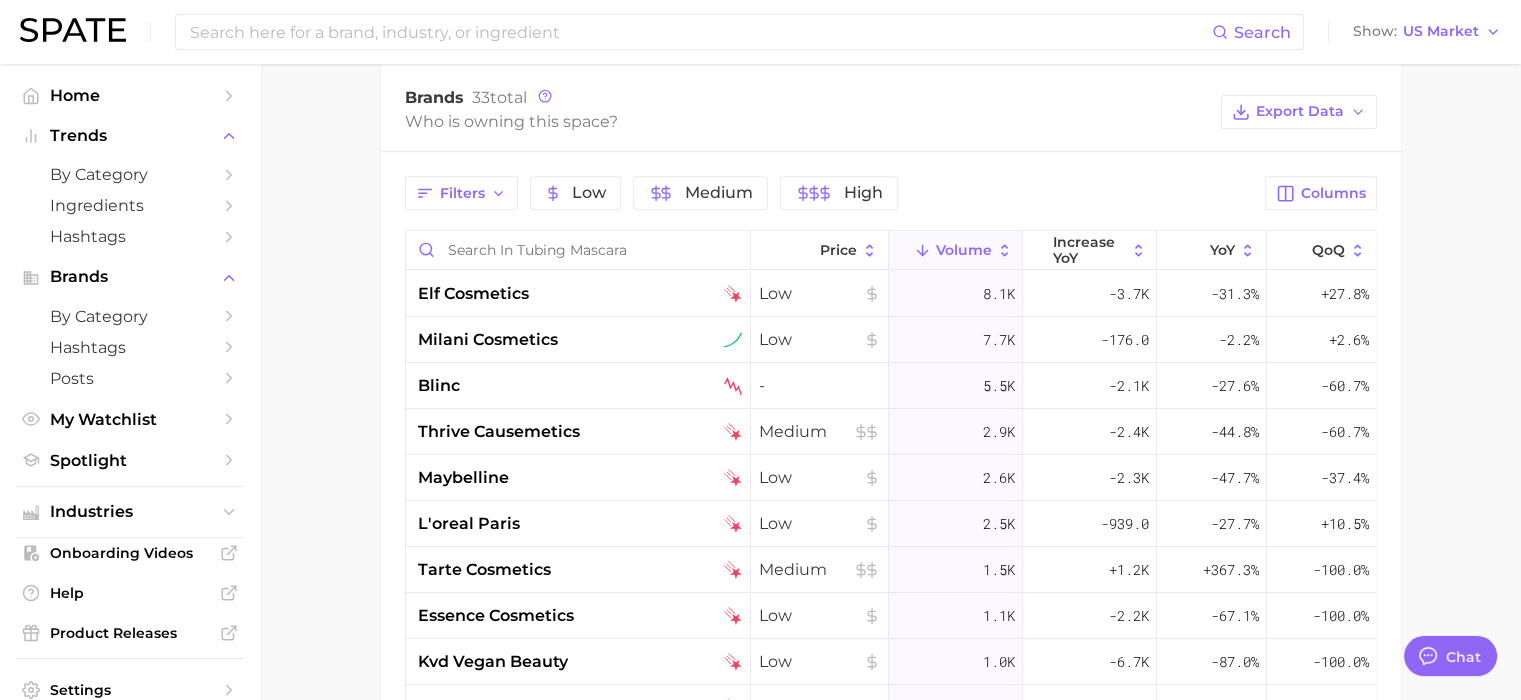 scroll, scrollTop: 1033, scrollLeft: 0, axis: vertical 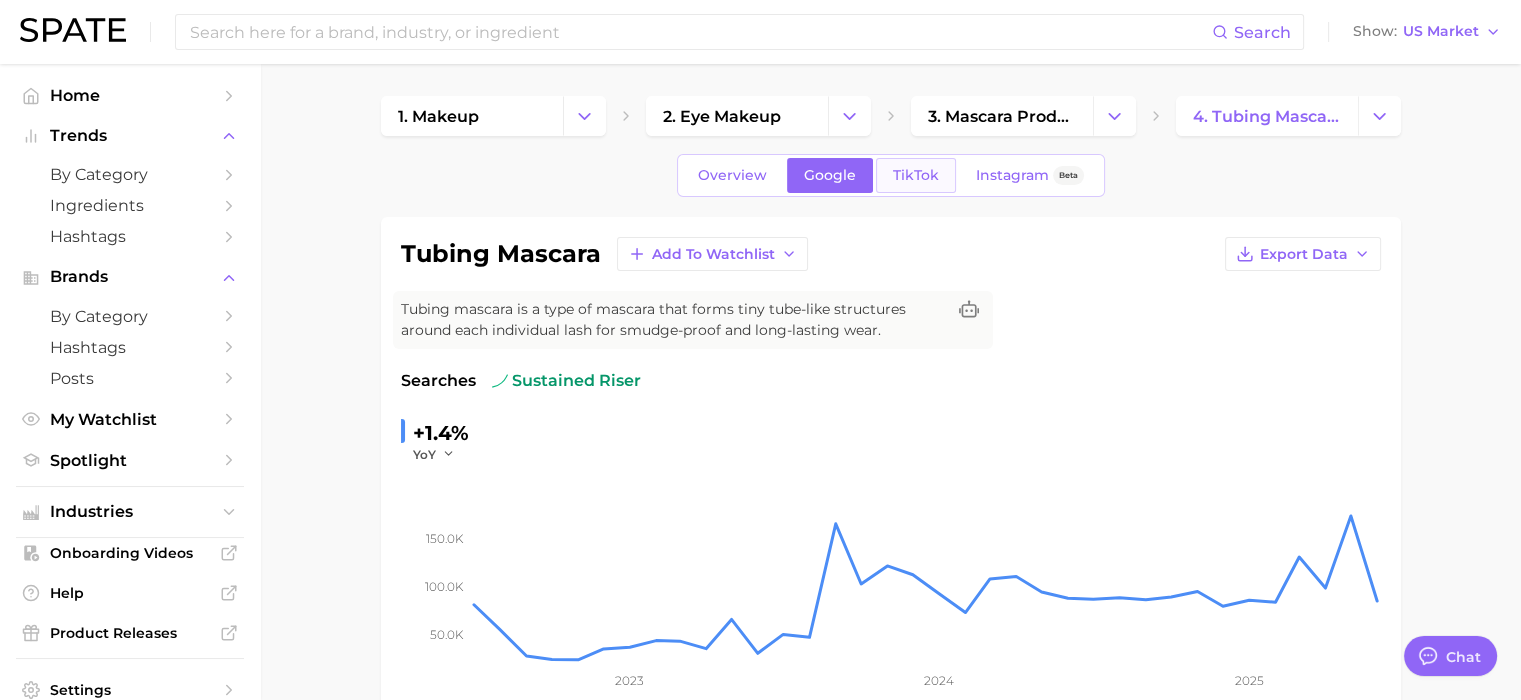 click on "TikTok" at bounding box center (916, 175) 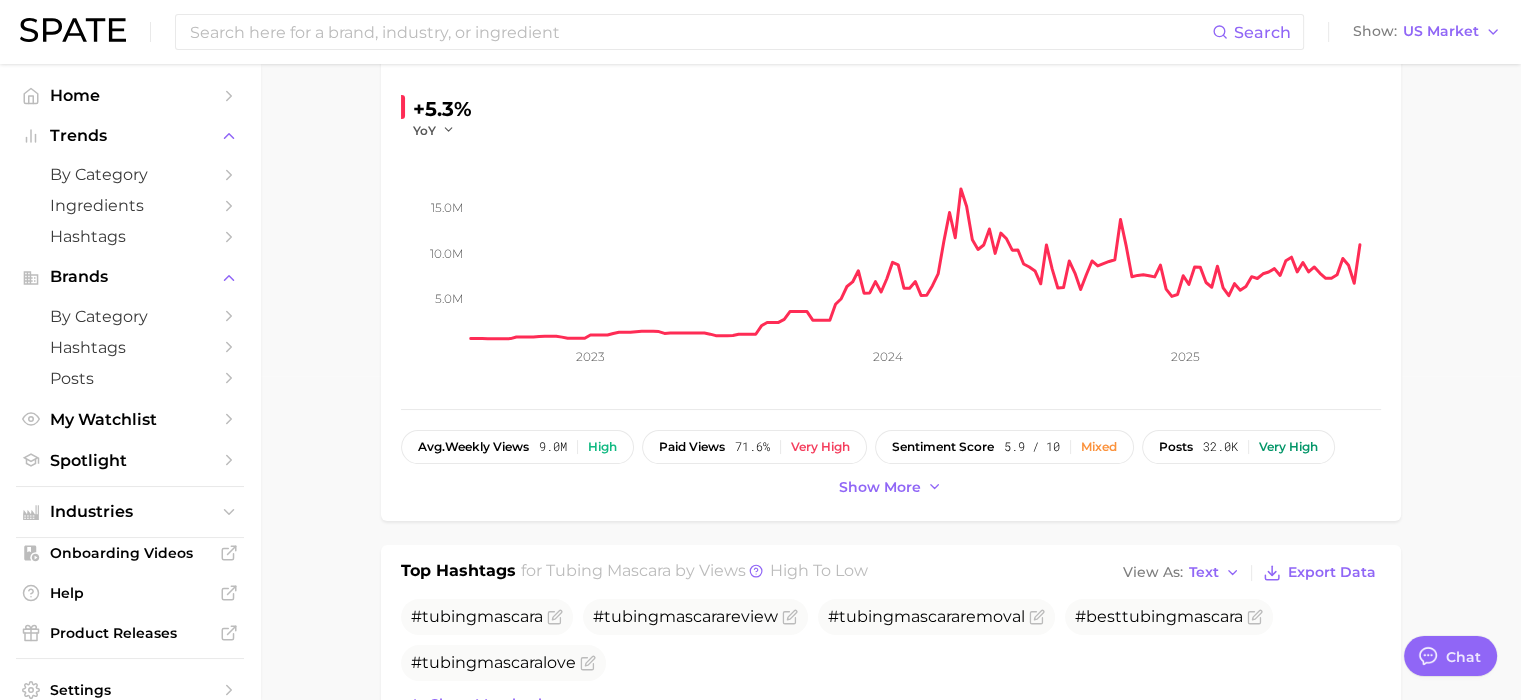 scroll, scrollTop: 669, scrollLeft: 0, axis: vertical 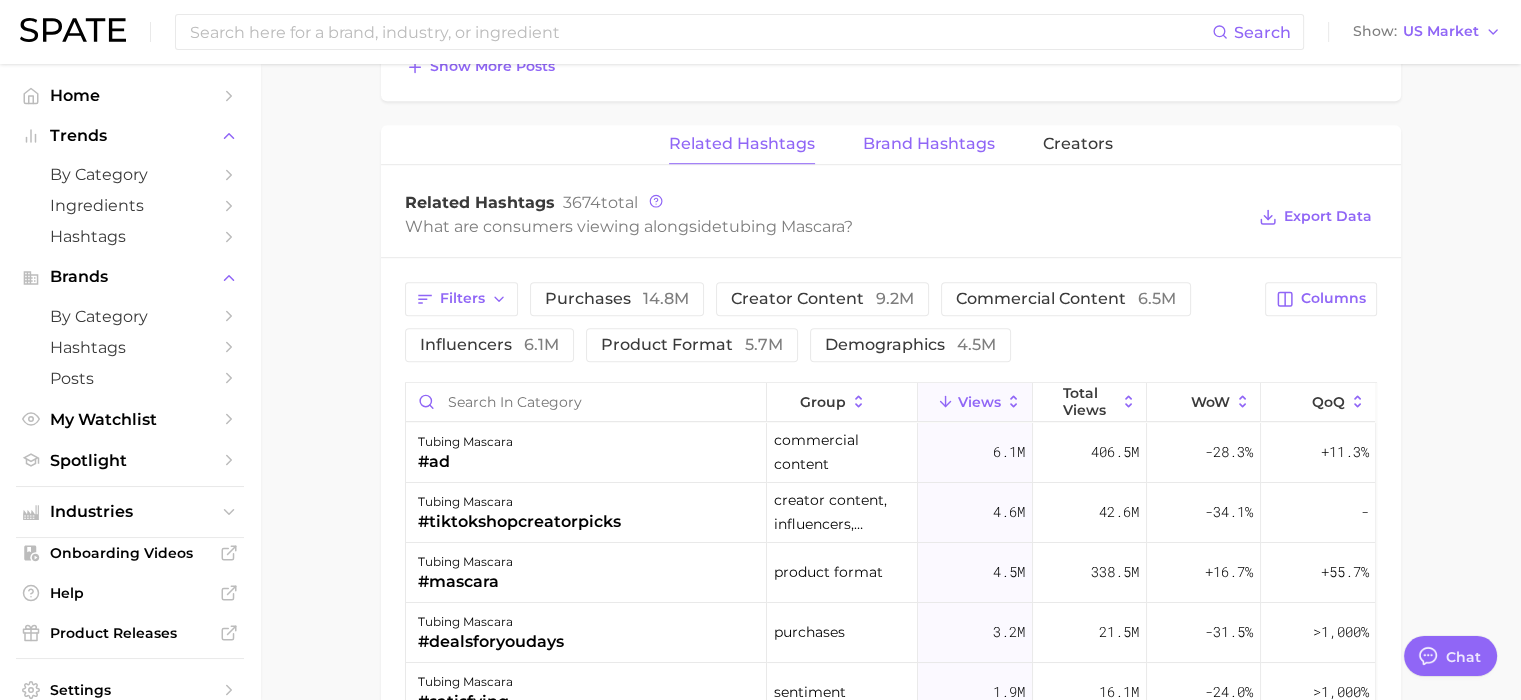 click on "Brand Hashtags" at bounding box center [929, 144] 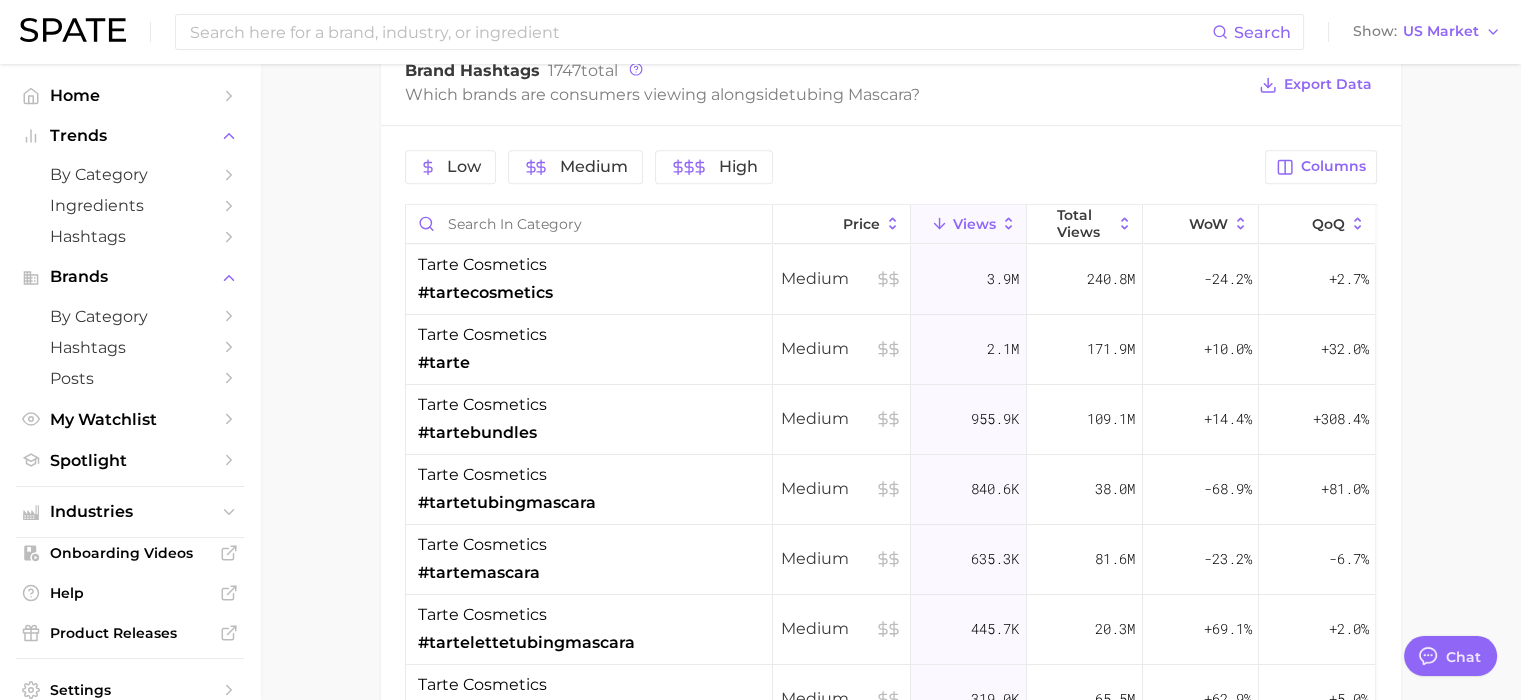 scroll, scrollTop: 1664, scrollLeft: 0, axis: vertical 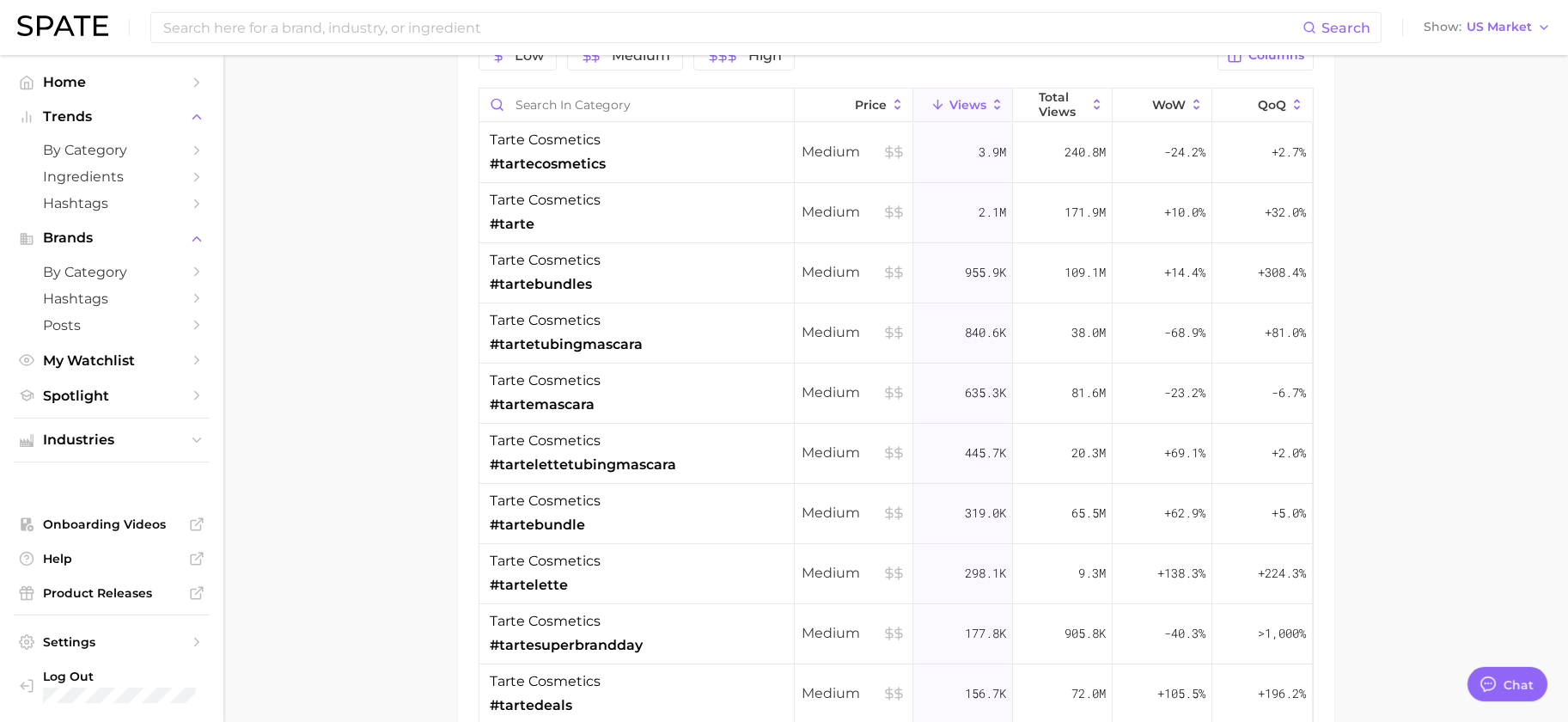 drag, startPoint x: 1261, startPoint y: 2, endPoint x: 254, endPoint y: 264, distance: 1040.5253 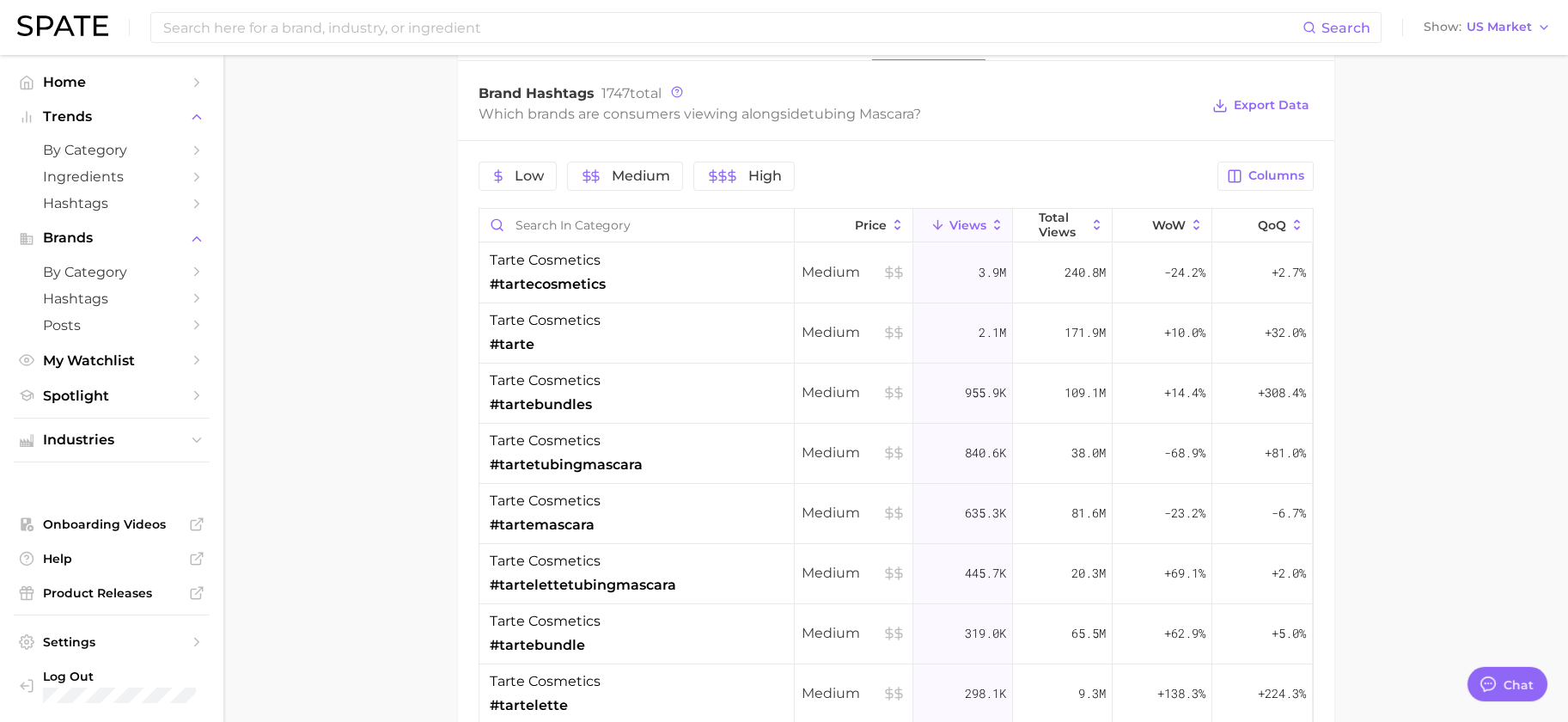 scroll, scrollTop: 1412, scrollLeft: 0, axis: vertical 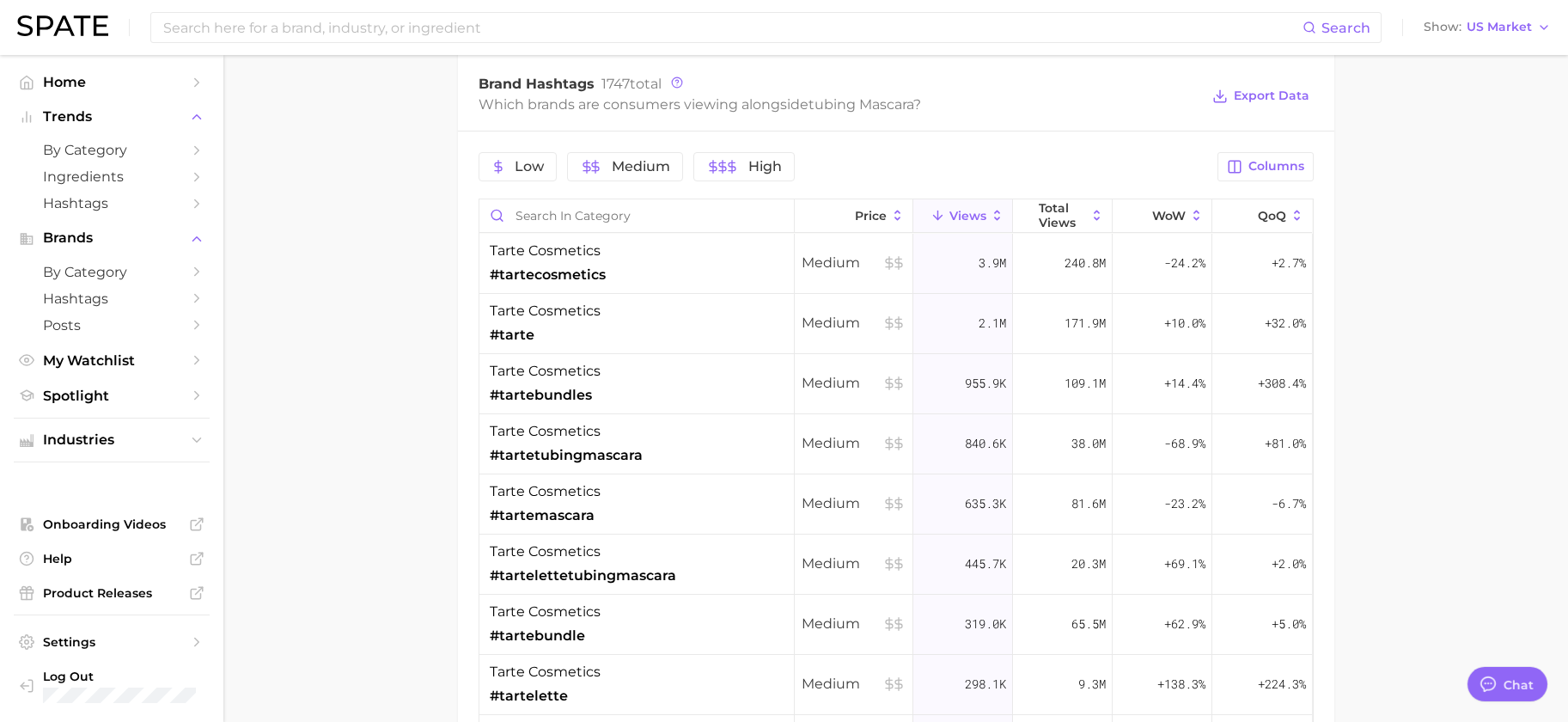 click on "1. makeup 2. eye makeup 3. mascara products 4. tubing mascara Overview Google TikTok Instagram Beta tubing mascara Add to Watchlist Export Data Tubing mascara is a type of mascara that forms tiny tube-like structures around each individual lash for smudge-proof and long-lasting wear. Views sustained riser +5.3% YoY 5.0m 10.0m 15.0m 2023 2024 2025 avg.  weekly views 9.0m High paid views 71.6% Very high sentiment score 5.9 / 10 Mixed posts 32.0k Very high engagement 2.6% Low TikTok shop 67.3% Very high Show more Top Hashtags for   tubing mascara   by Views   high to low View As Text Export Data # tubing mascara # tubing mascara review # tubing mascara removal #best tubing mascara # tubing mascara love Show more  hashtags Top Posts for  tubing mascara Export Data Views: Jul 27 - Aug 3 Positive 8 Mixed 11 Negative 1 Columns view post on TikTok 4 Views 1.6m view post on TikTok 7 paid Views 748.1k view post on TikTok 7 paid Views 600.4k view post on TikTok 6 paid Views 552.6k view post on TikTok 5 paid Views 437.3k" at bounding box center [895, -165] 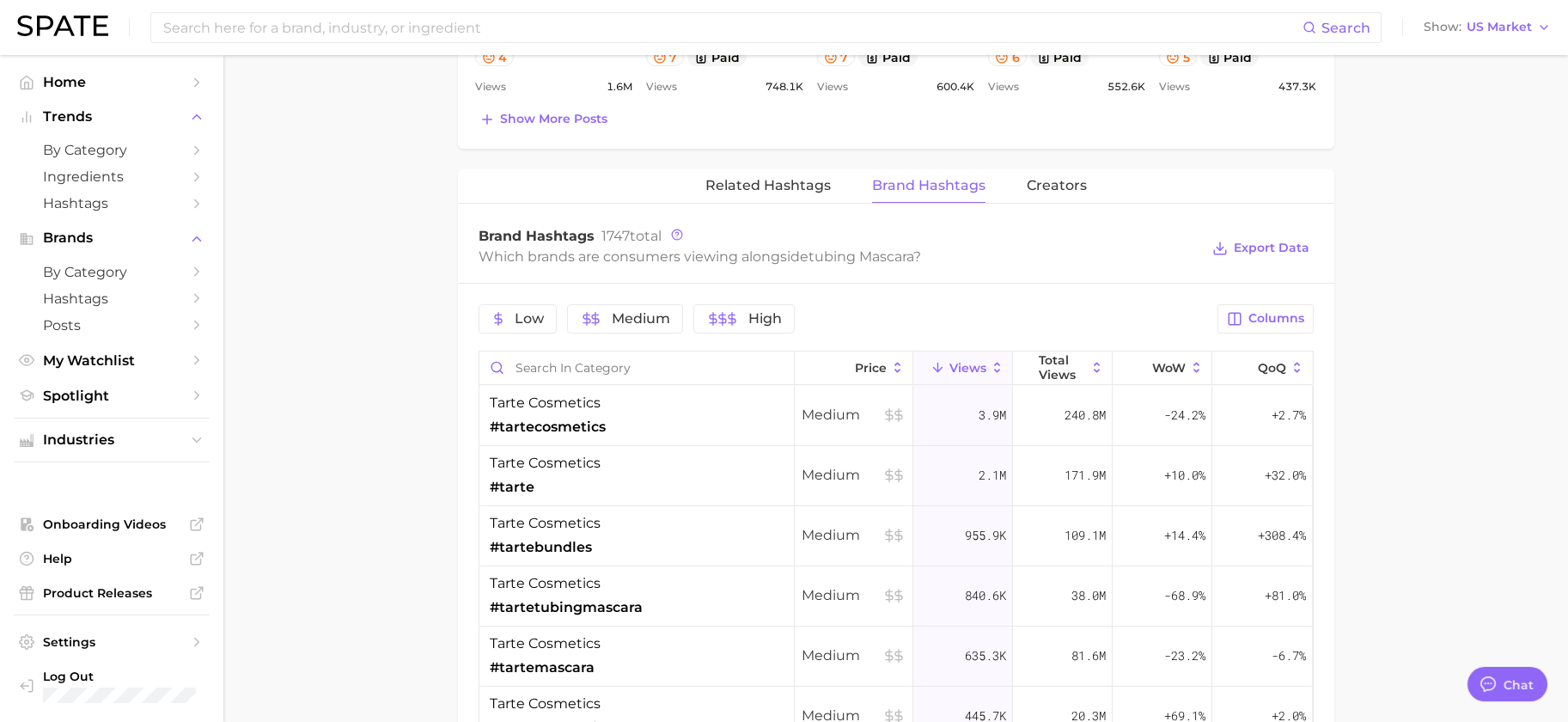 scroll, scrollTop: 1266, scrollLeft: 0, axis: vertical 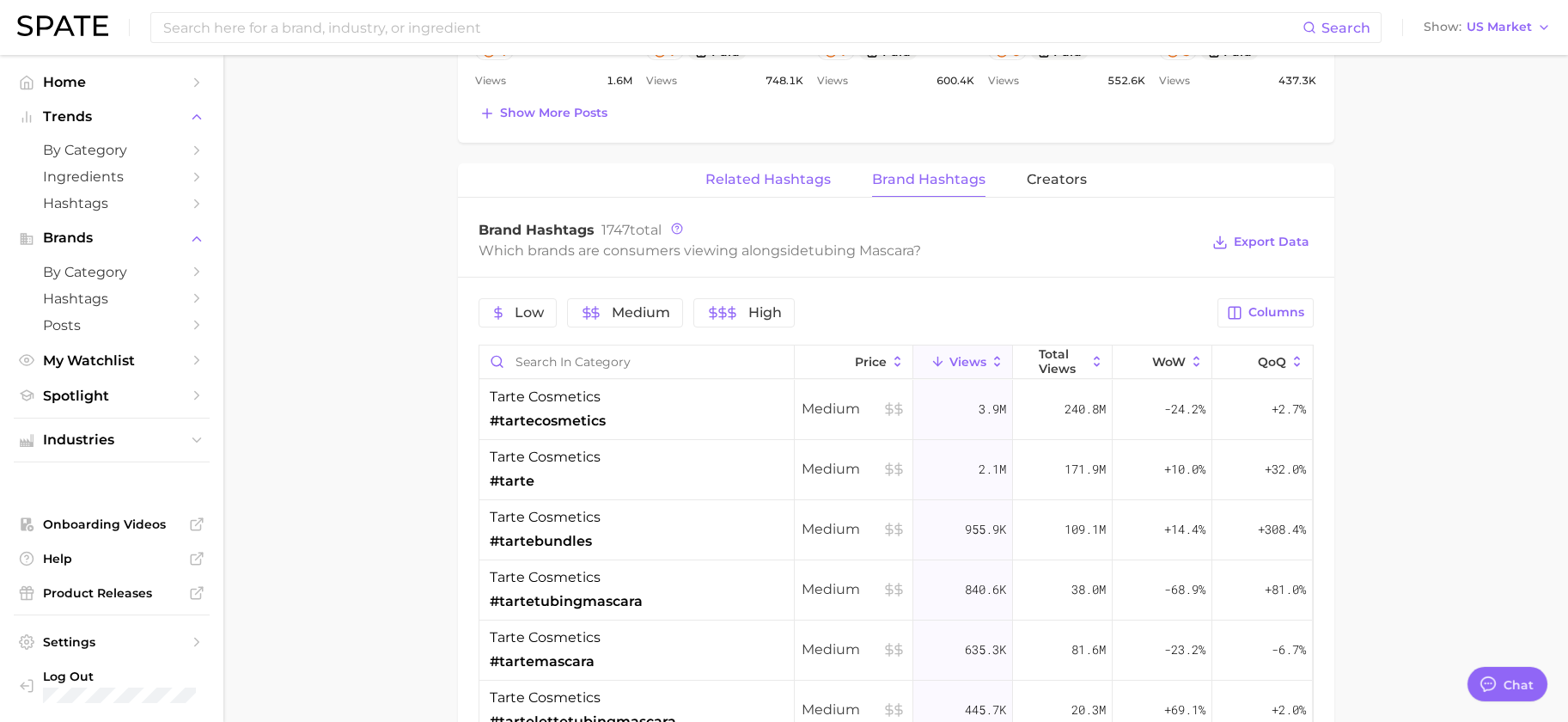 click on "Related Hashtags" at bounding box center [768, 180] 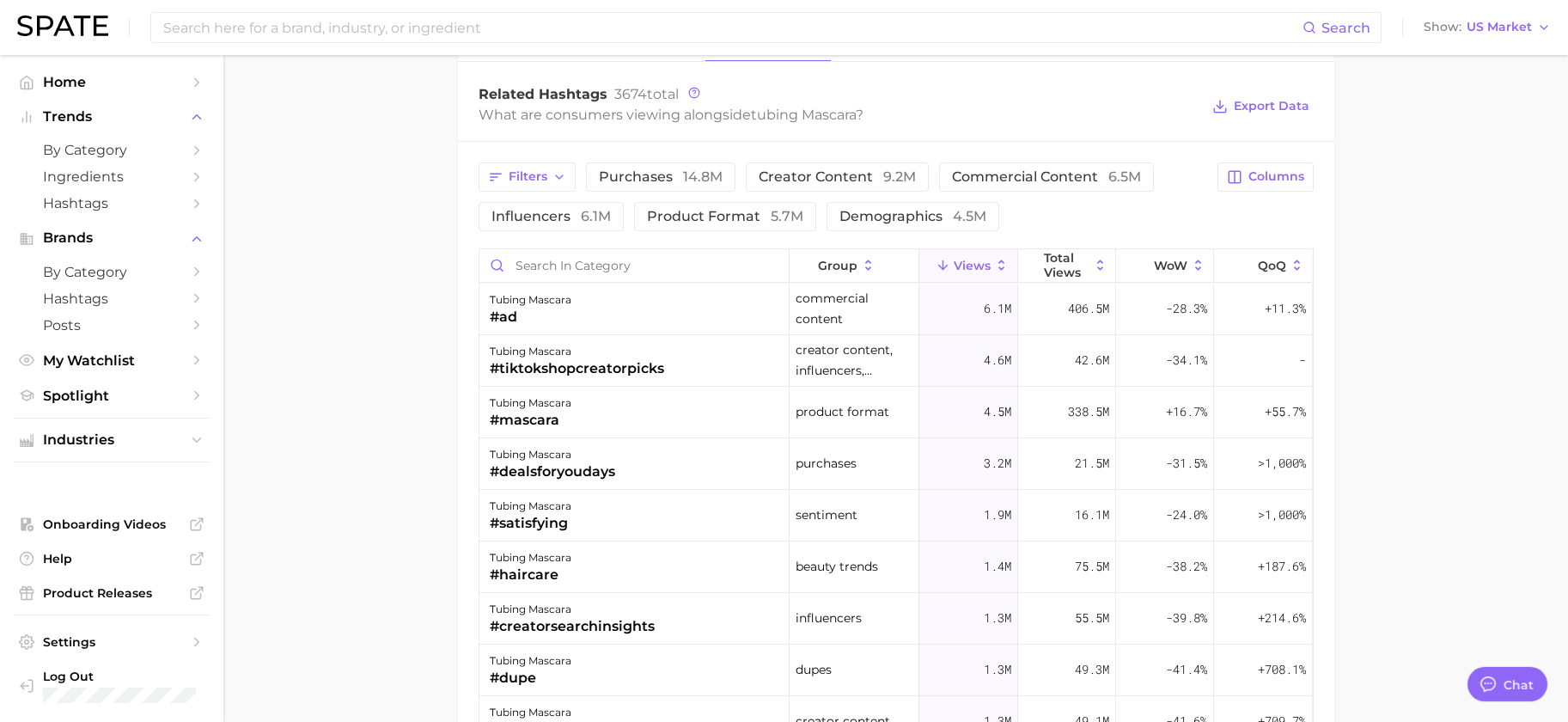 scroll, scrollTop: 1411, scrollLeft: 0, axis: vertical 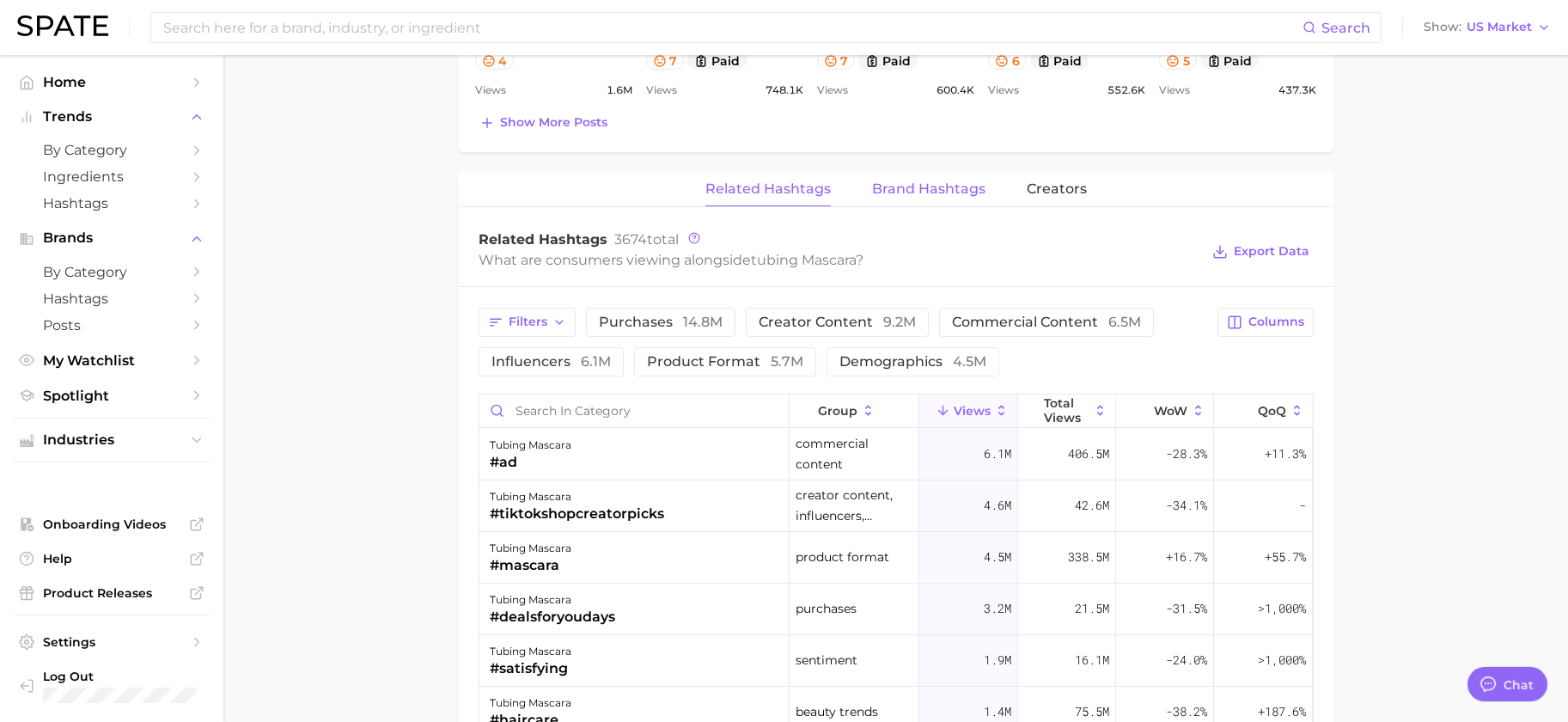 click on "Brand Hashtags" at bounding box center (929, 189) 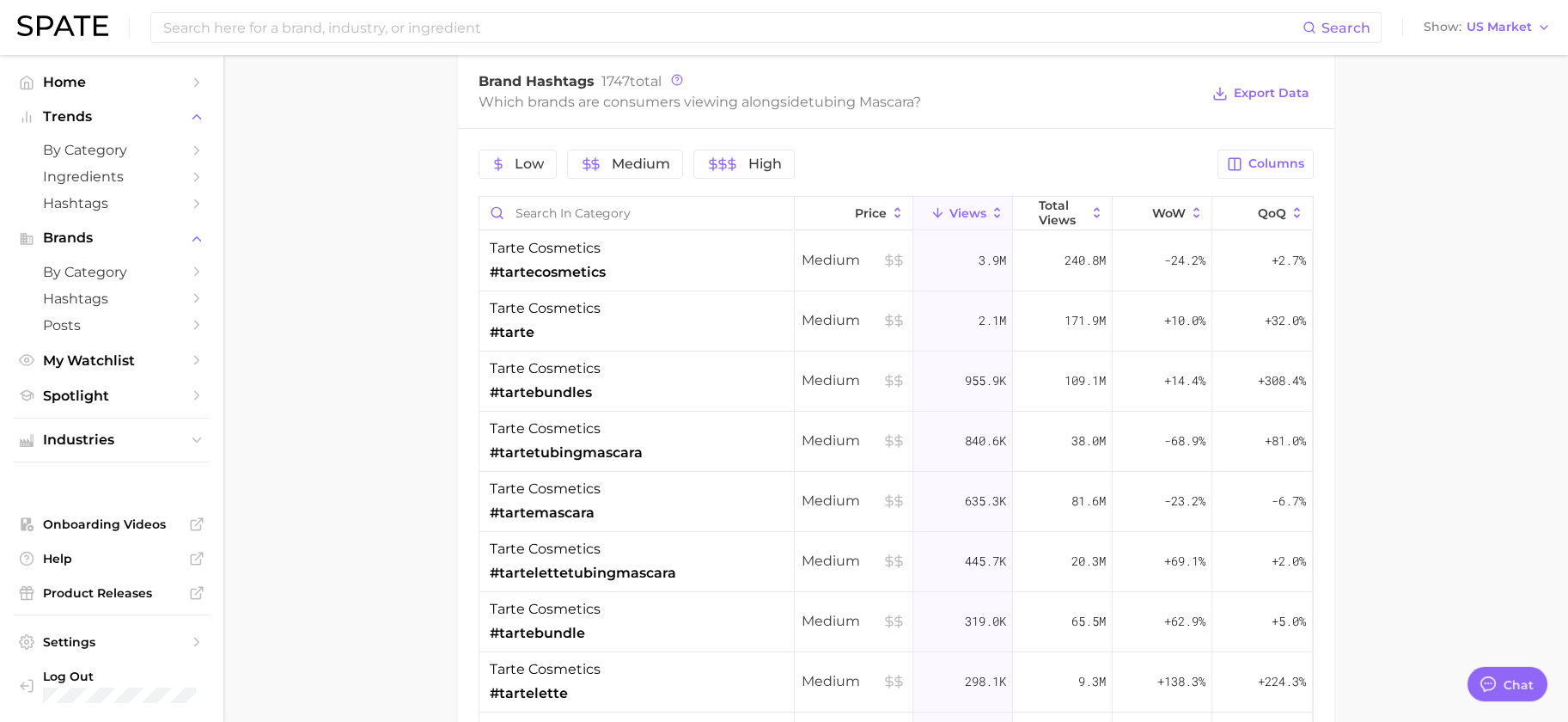 scroll, scrollTop: 1403, scrollLeft: 0, axis: vertical 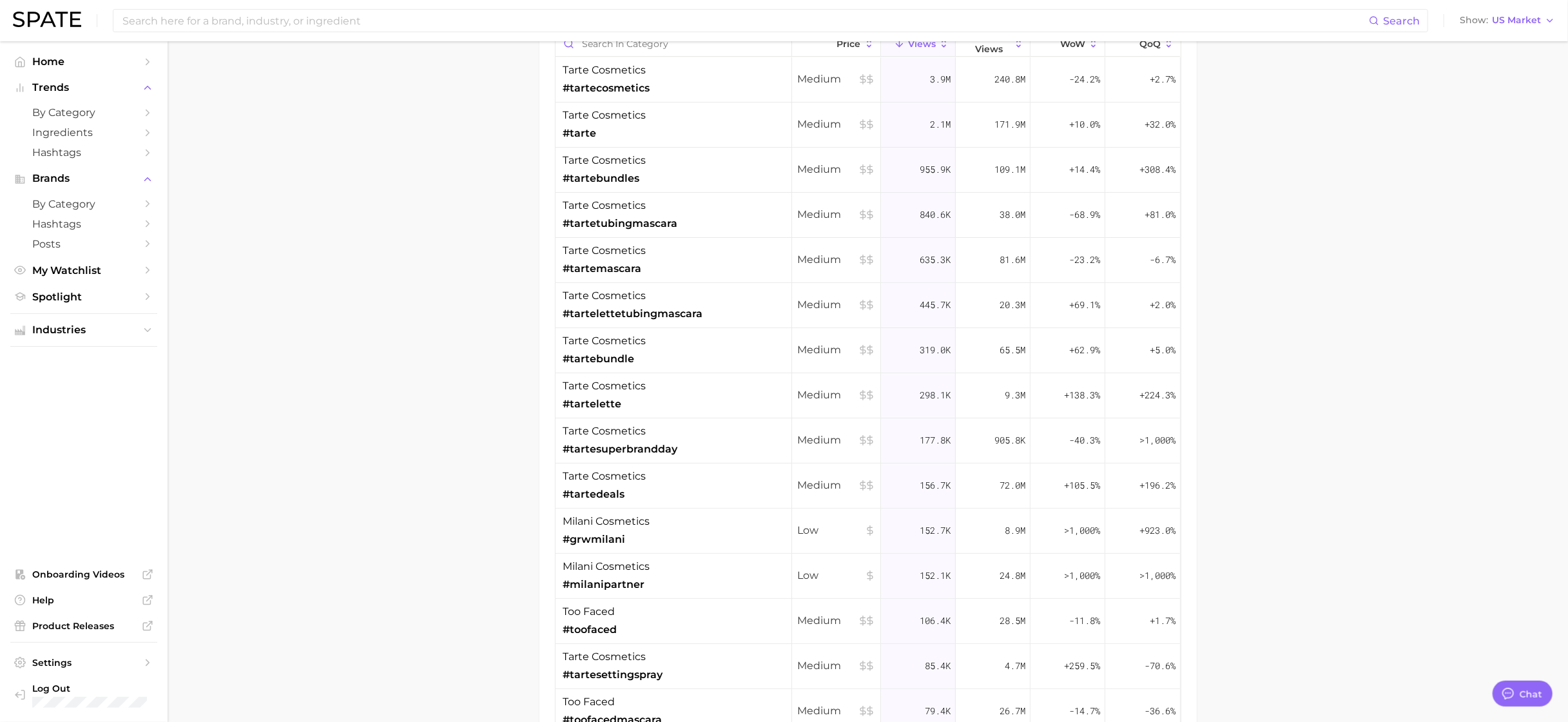drag, startPoint x: 1154, startPoint y: 1, endPoint x: 467, endPoint y: 416, distance: 802.617 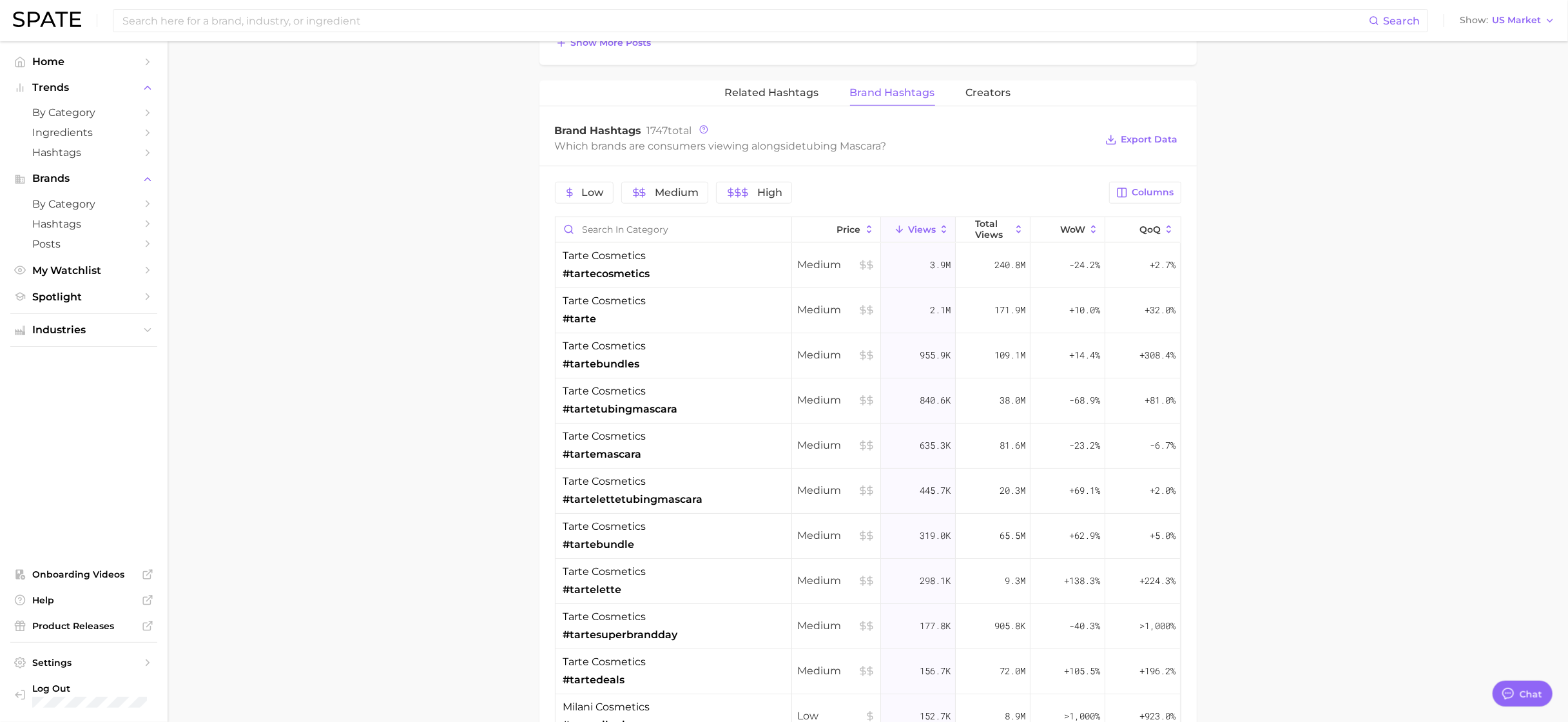 scroll, scrollTop: 994, scrollLeft: 0, axis: vertical 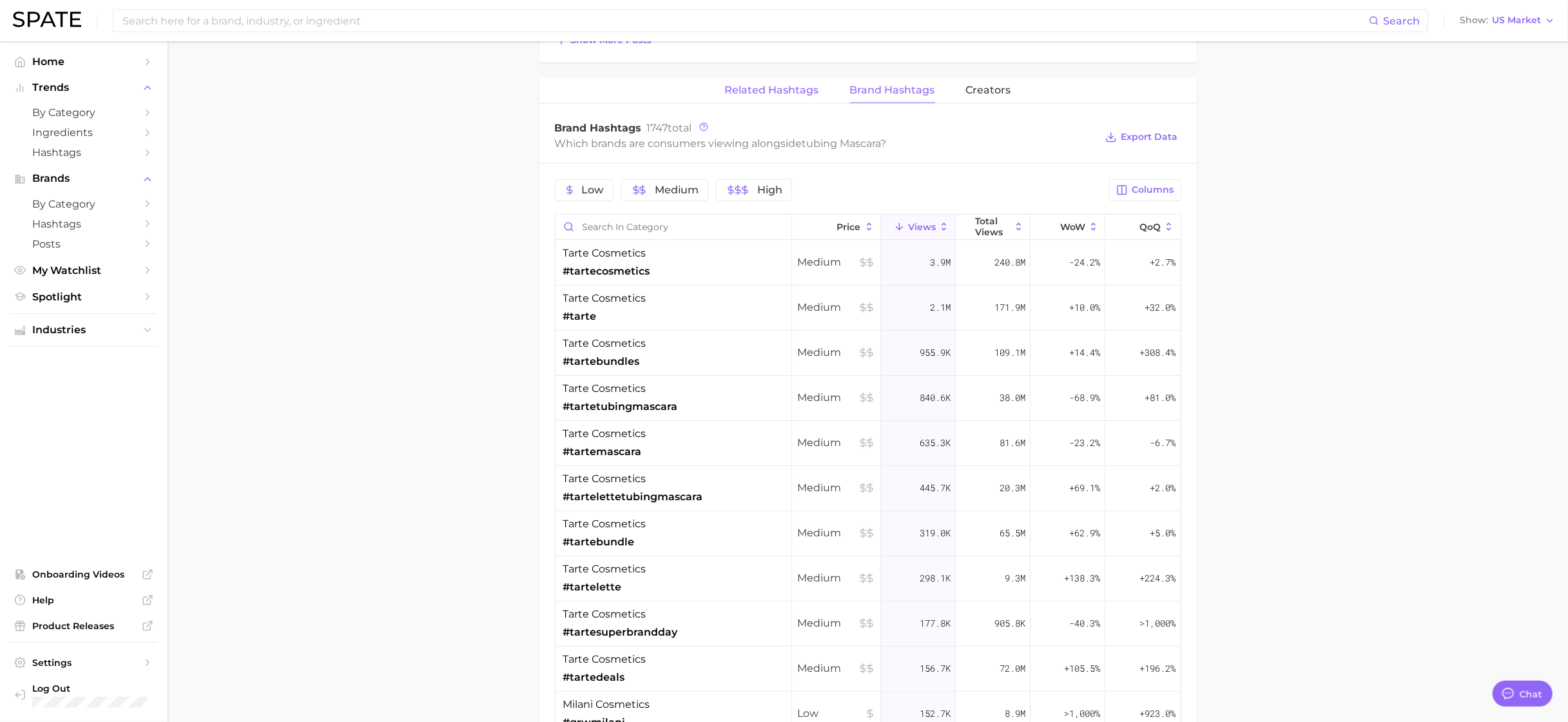 click on "Related Hashtags" at bounding box center (772, 90) 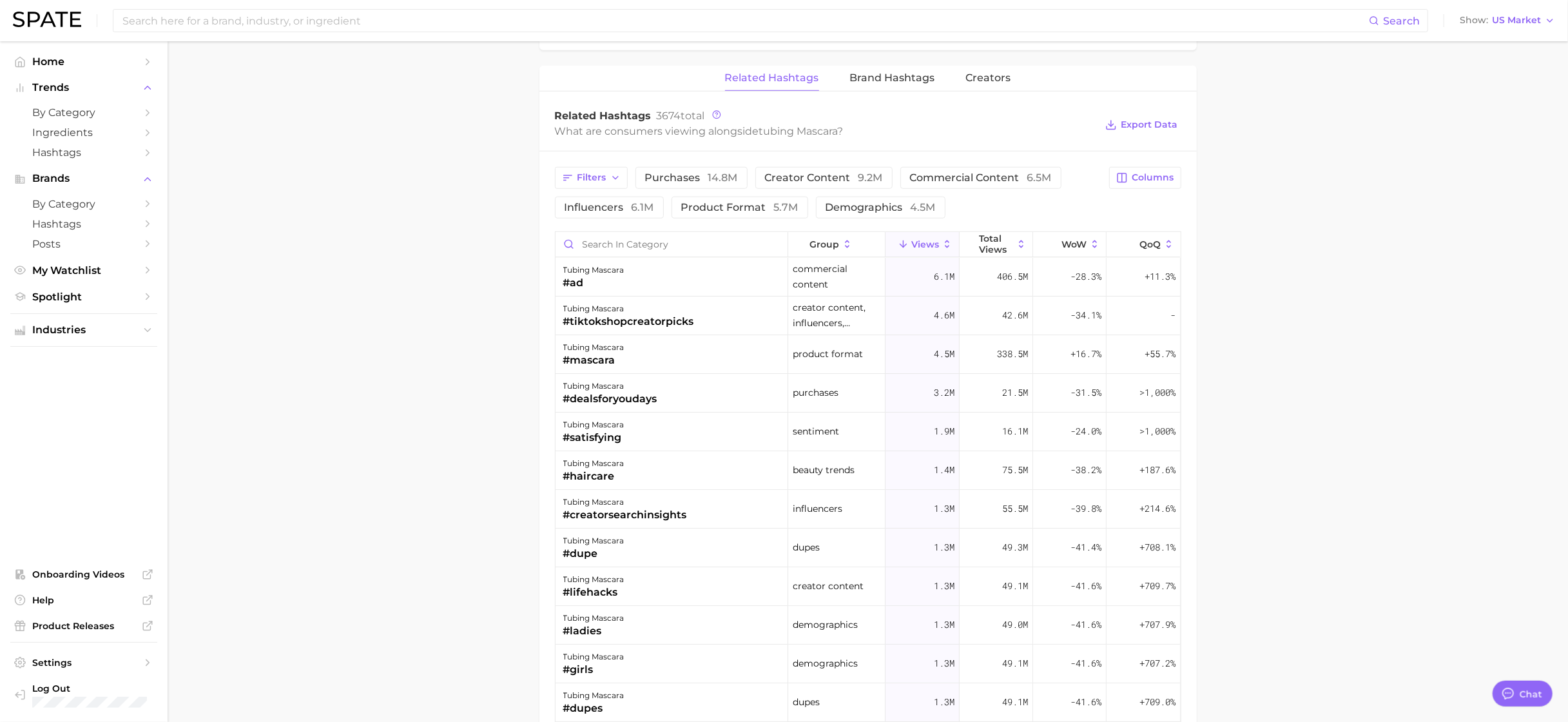 scroll, scrollTop: 1046, scrollLeft: 0, axis: vertical 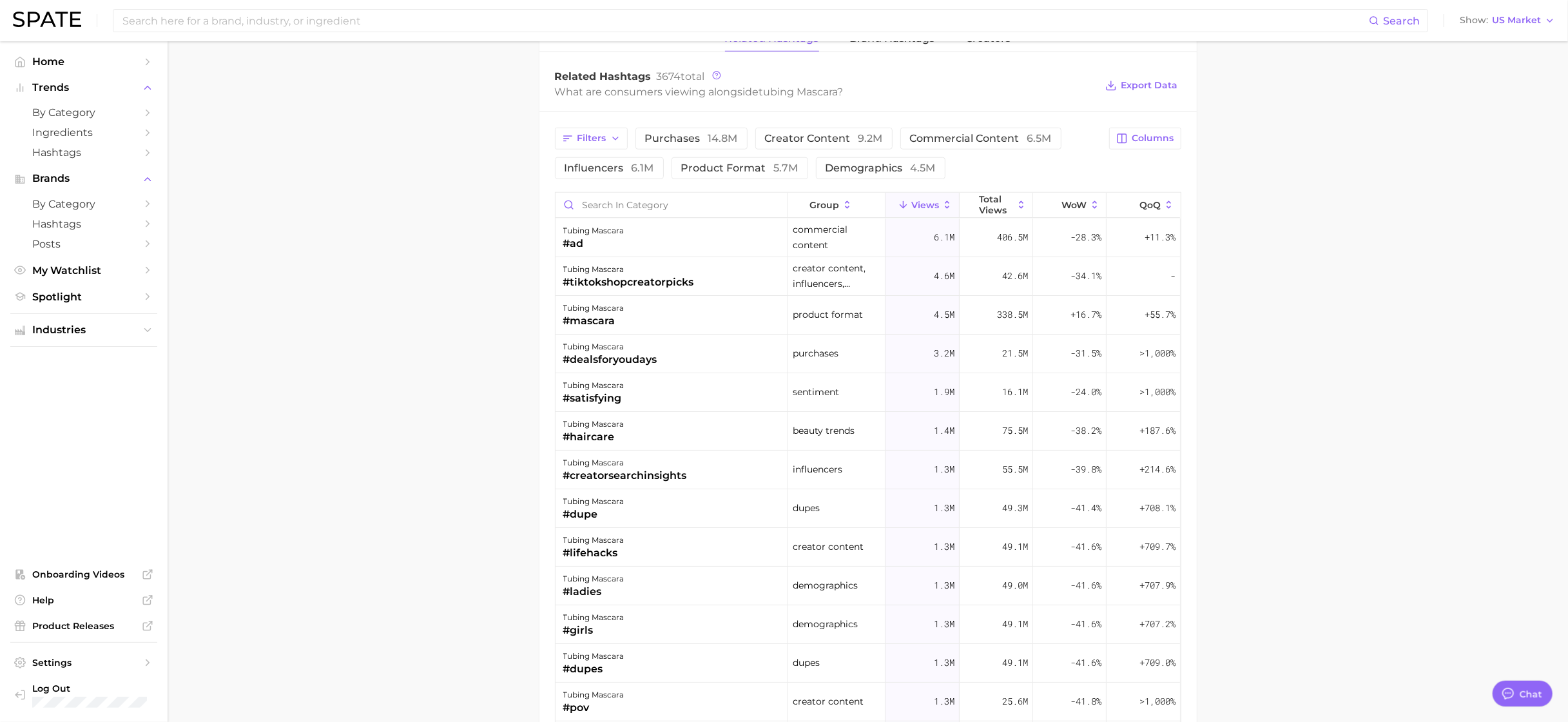click on "1. makeup 2. eye makeup 3. mascara products 4. tubing mascara Overview Google TikTok Instagram Beta tubing mascara Add to Watchlist Export Data Tubing mascara is a type of mascara that forms tiny tube-like structures around each individual lash for smudge-proof and long-lasting wear. Views sustained riser +5.3% YoY 5.0m 10.0m 15.0m 2023 2024 2025 avg.  weekly views 9.0m High paid views 71.6% Very high sentiment score 5.9 / 10 Mixed posts 32.0k Very high engagement 2.6% Low TikTok shop 67.3% Very high Show more Top Hashtags for   tubing mascara   by Views   high to low View As Text Export Data # tubing mascara # tubing mascara review # tubing mascara removal #best tubing mascara # tubing mascara love Show more  hashtags Top Posts for  tubing mascara Export Data Views: Jul 27 - Aug 3 Positive 8 Mixed 11 Negative 1 Columns view post on TikTok 4 Views 1.6m view post on TikTok 7 paid Views 748.1k view post on TikTok 7 paid Views 600.4k view post on TikTok 6 paid Views 552.6k view post on TikTok 5 paid Views 437.3k" at bounding box center (867, -5) 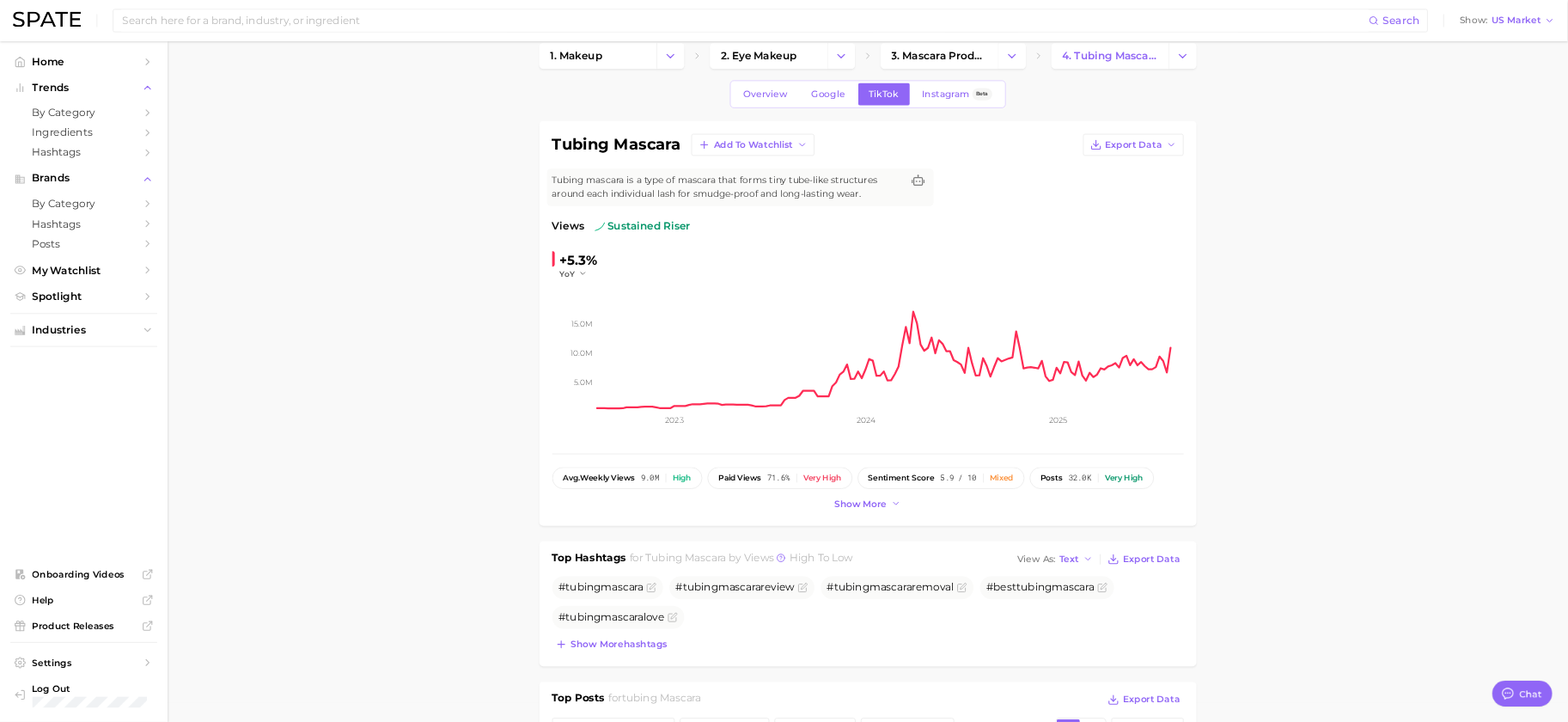 scroll, scrollTop: 0, scrollLeft: 0, axis: both 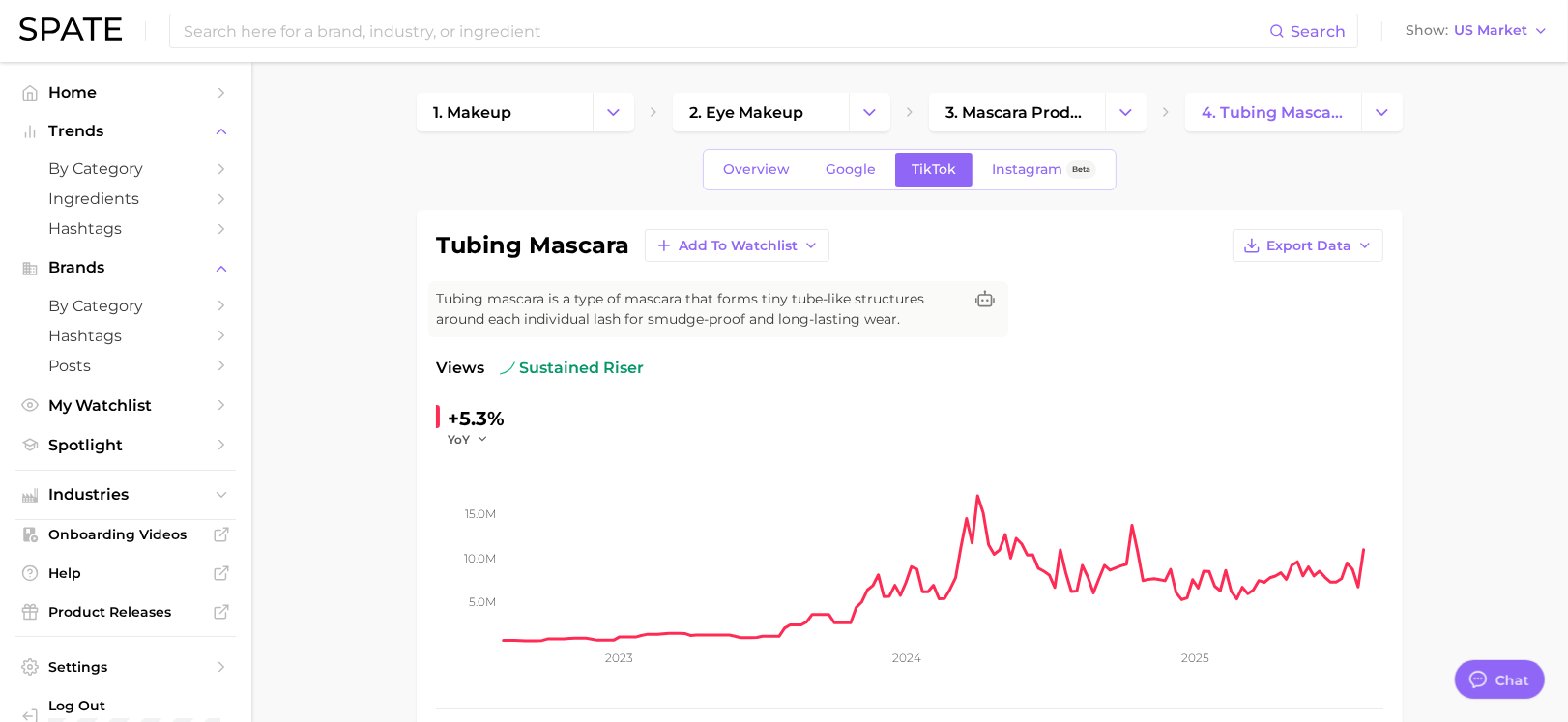 type on "x" 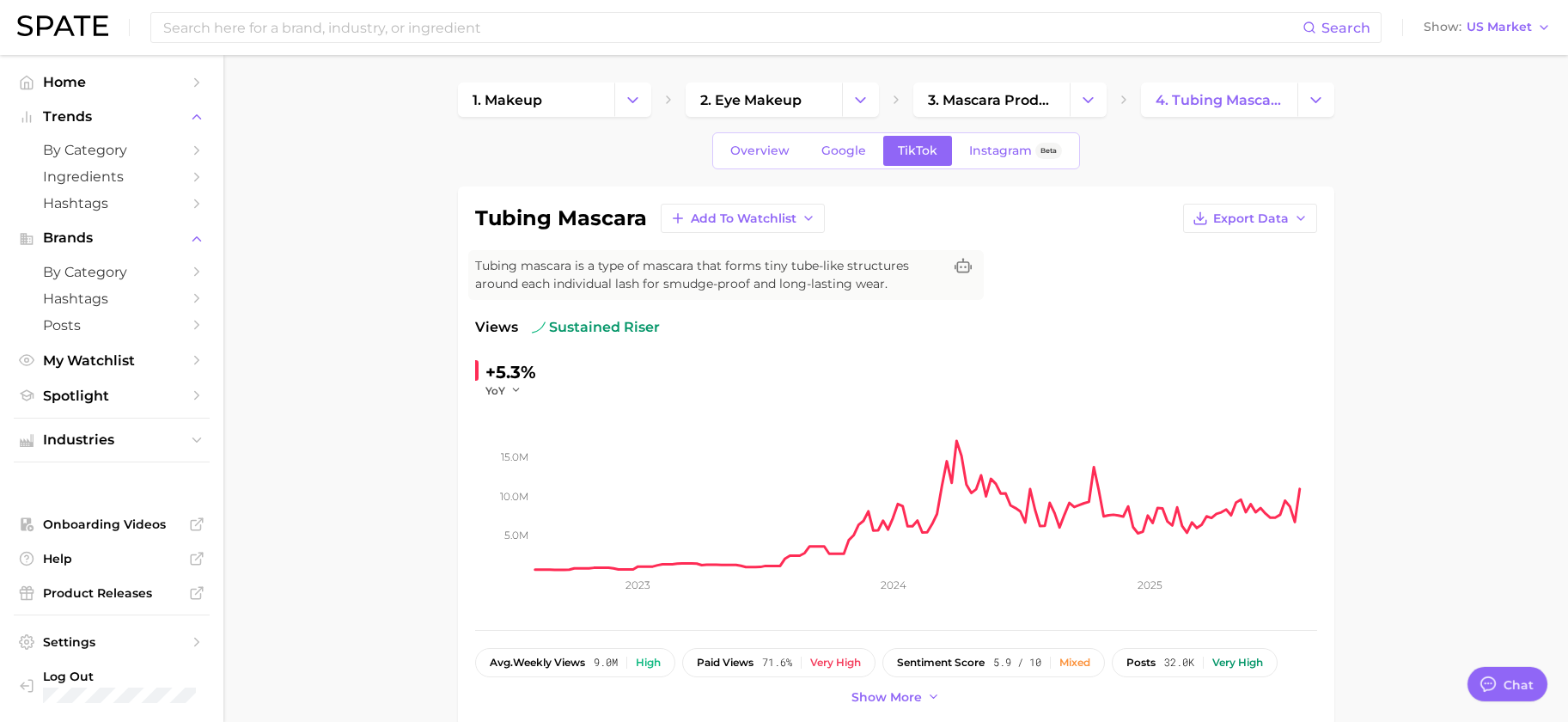 drag, startPoint x: 2102, startPoint y: 9, endPoint x: 341, endPoint y: 307, distance: 1786.0361 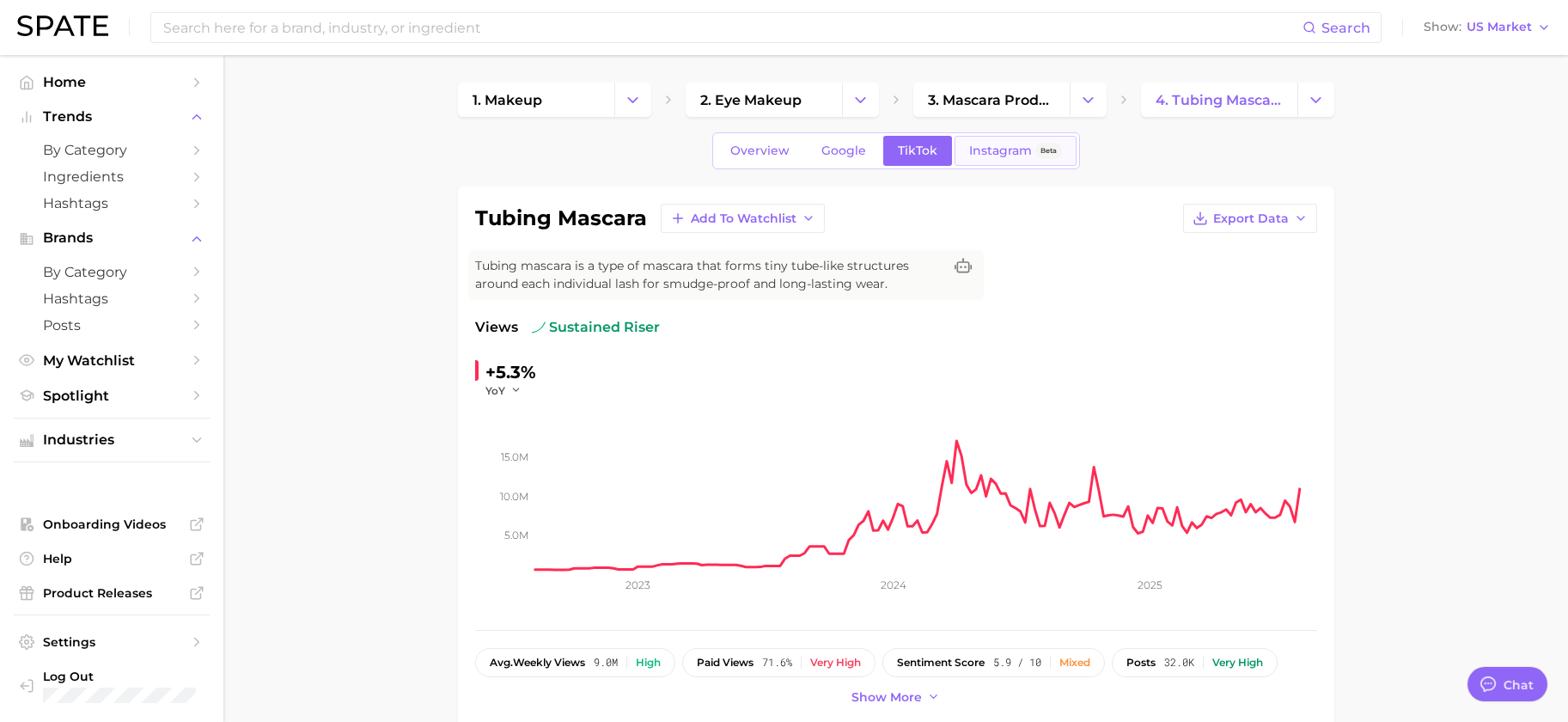 click on "Instagram Beta" at bounding box center (1016, 150) 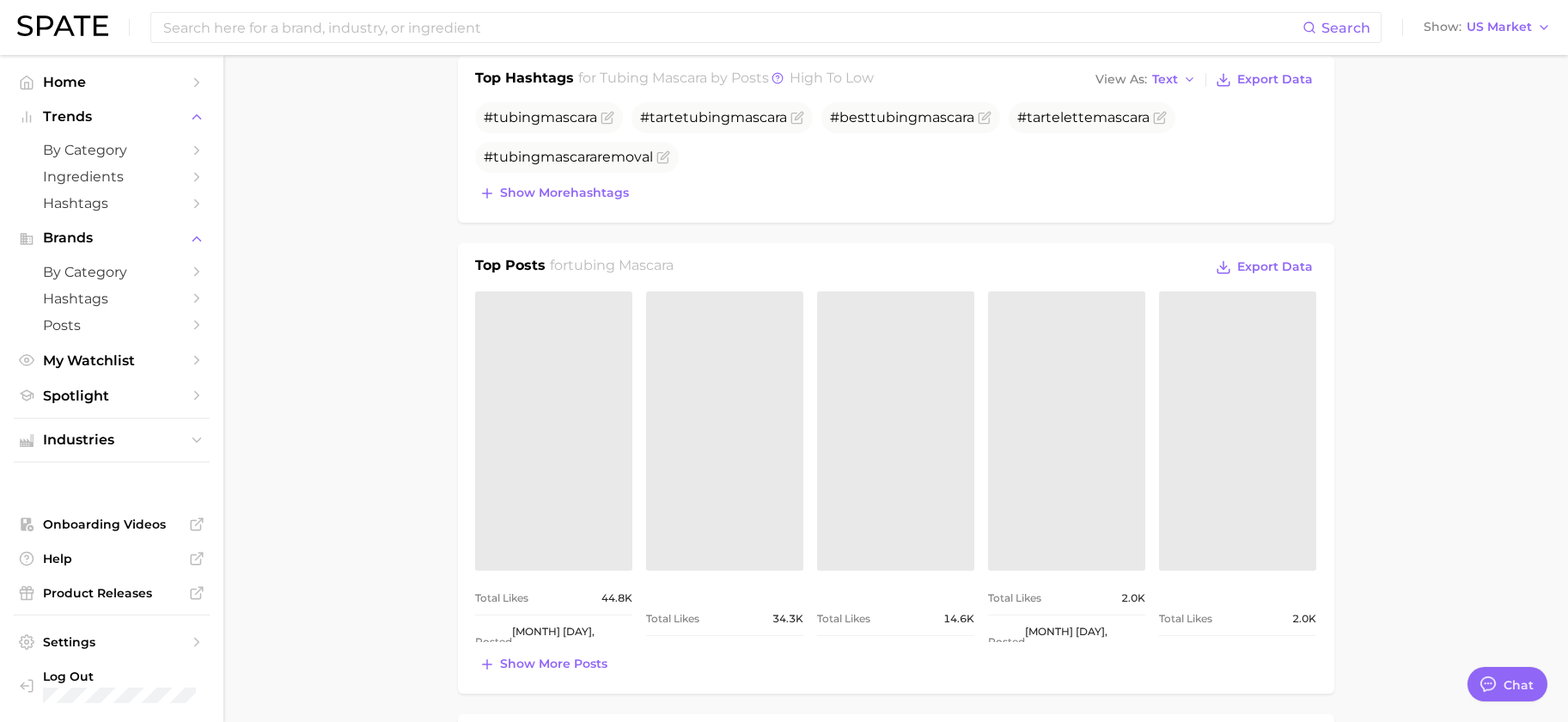 scroll, scrollTop: 589, scrollLeft: 0, axis: vertical 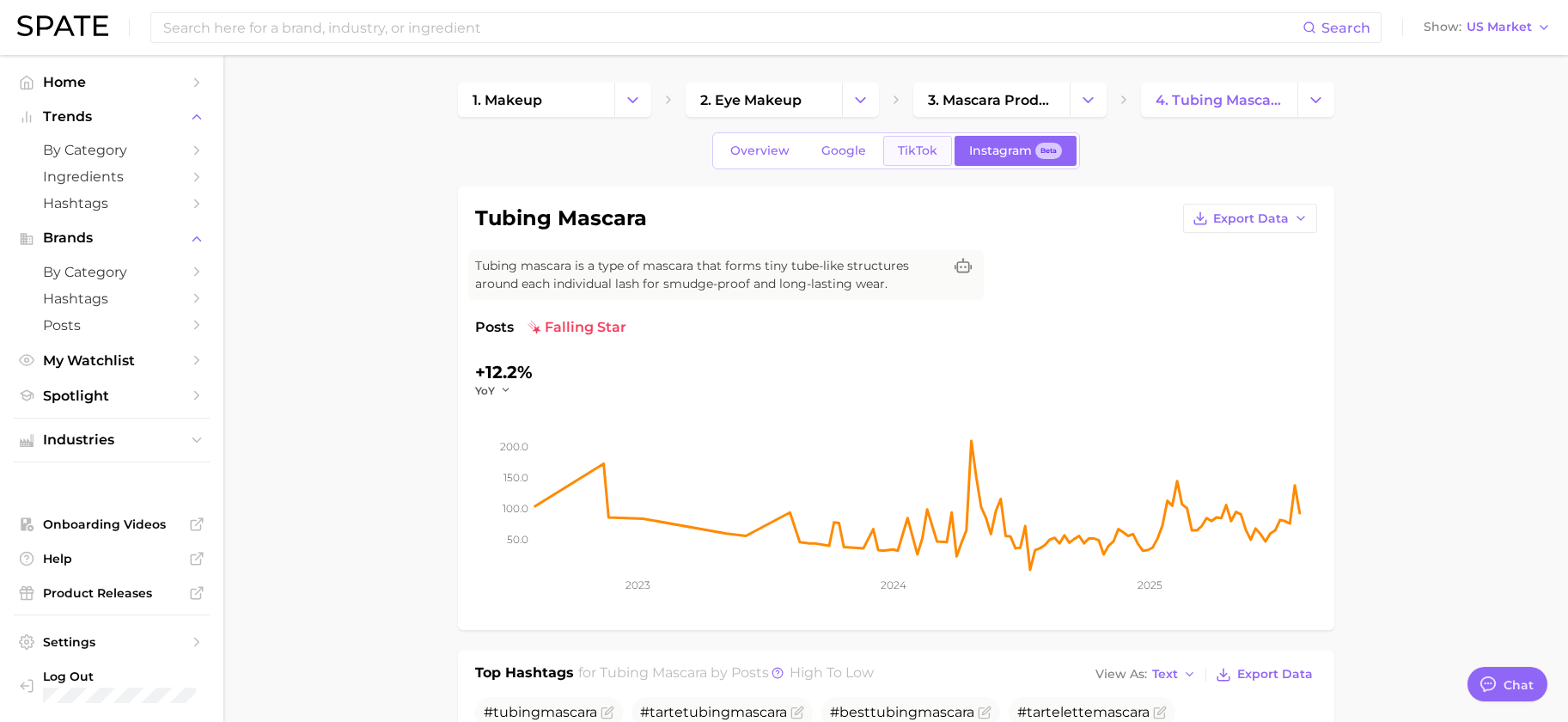 click on "TikTok" at bounding box center (918, 150) 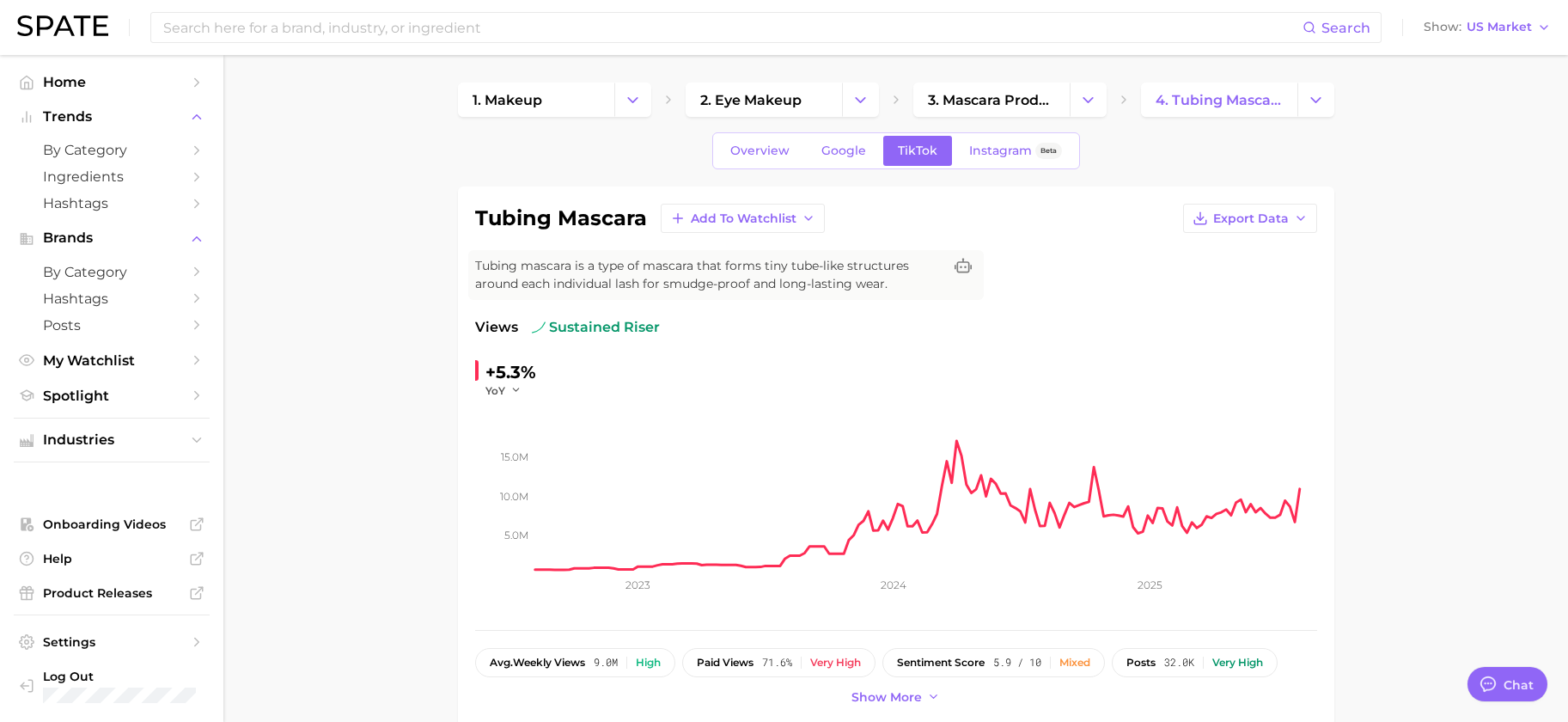 scroll, scrollTop: 0, scrollLeft: 0, axis: both 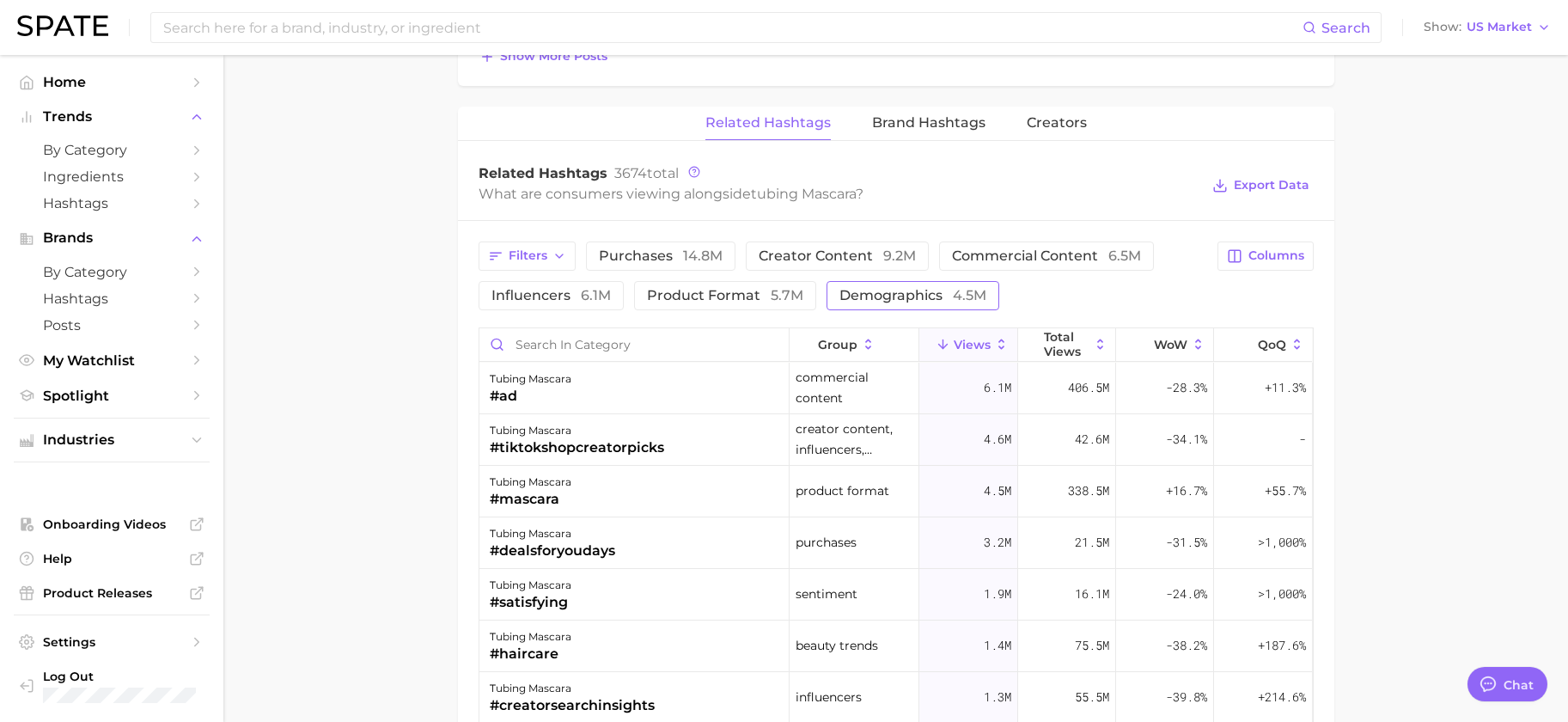 click on "demographics   4.5m" at bounding box center (912, 296) 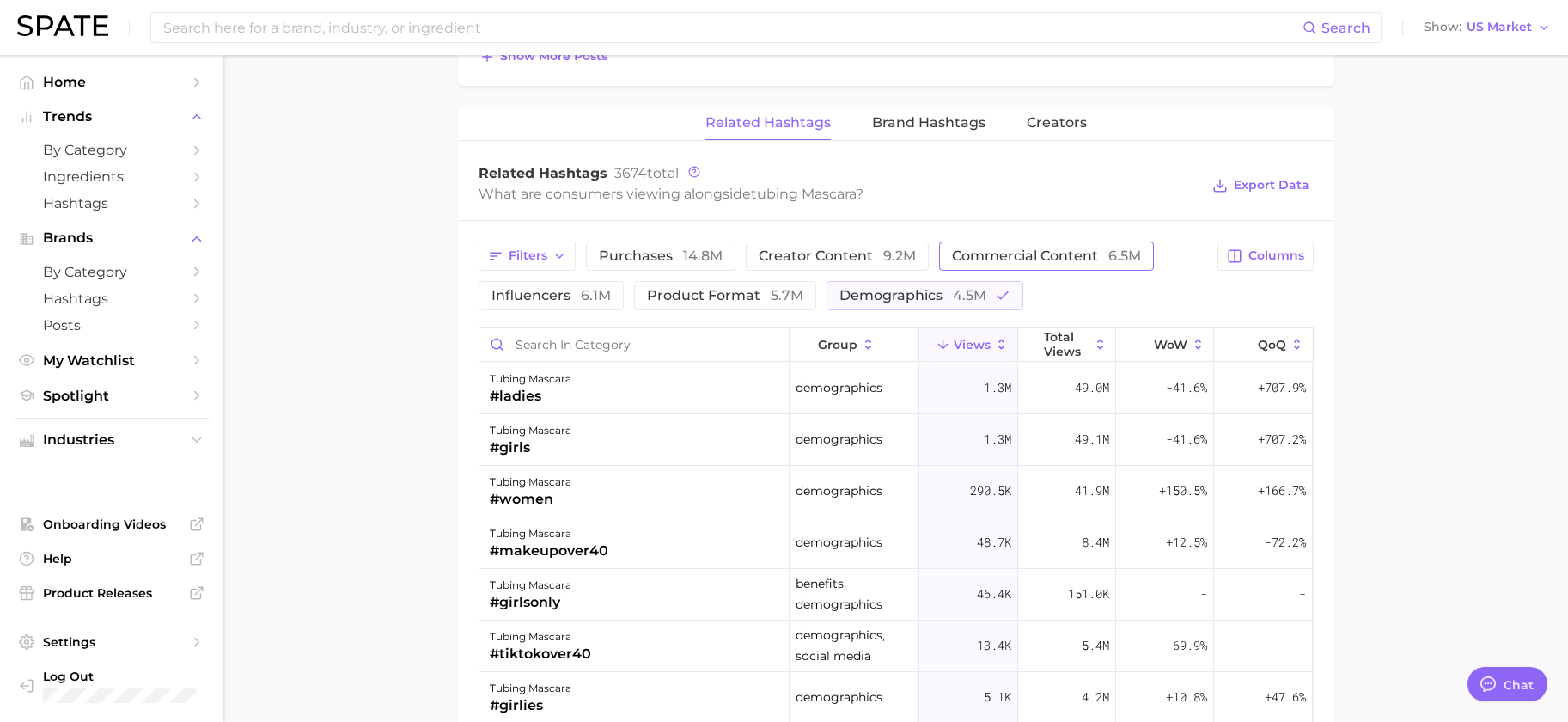 click on "commercial content   6.5m" at bounding box center (1046, 256) 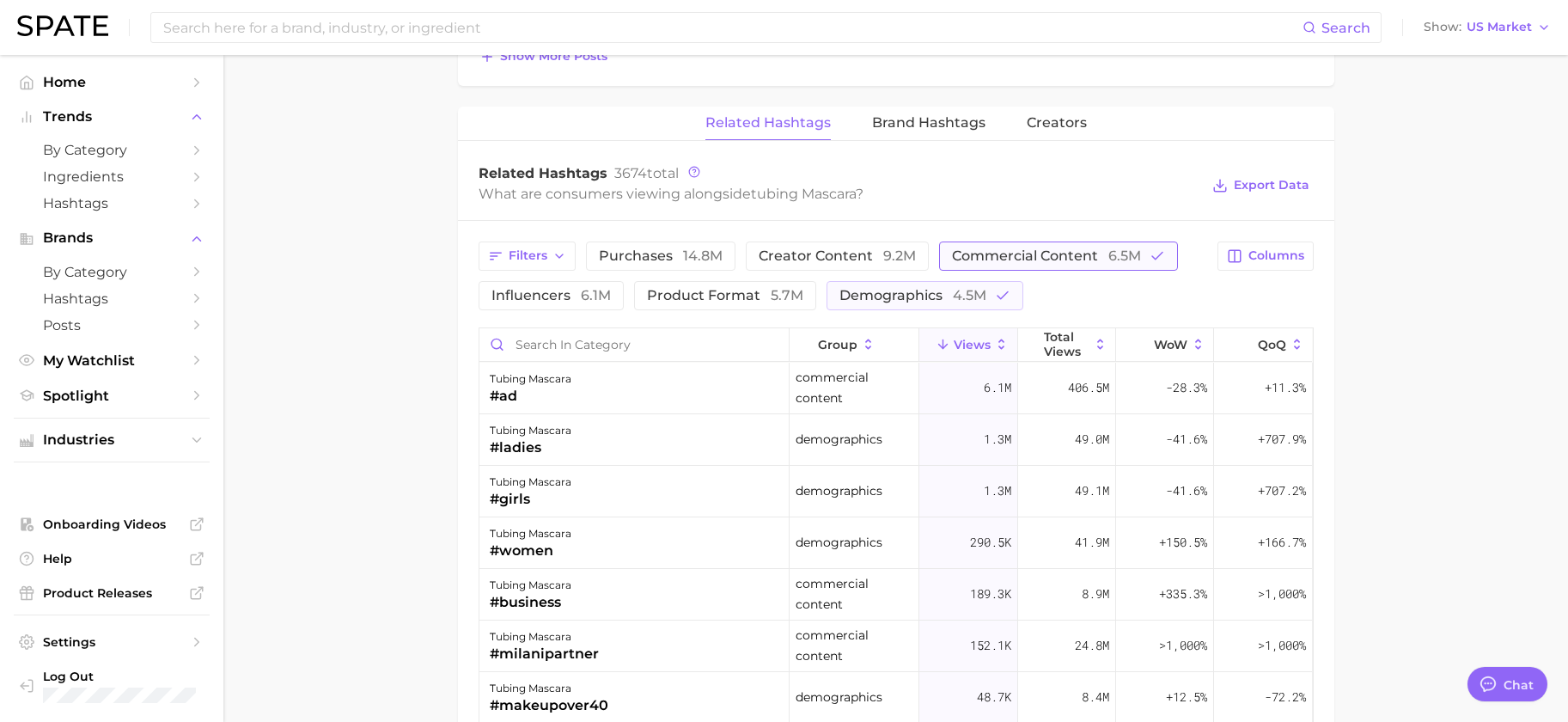 click on "commercial content   6.5m" at bounding box center [1046, 256] 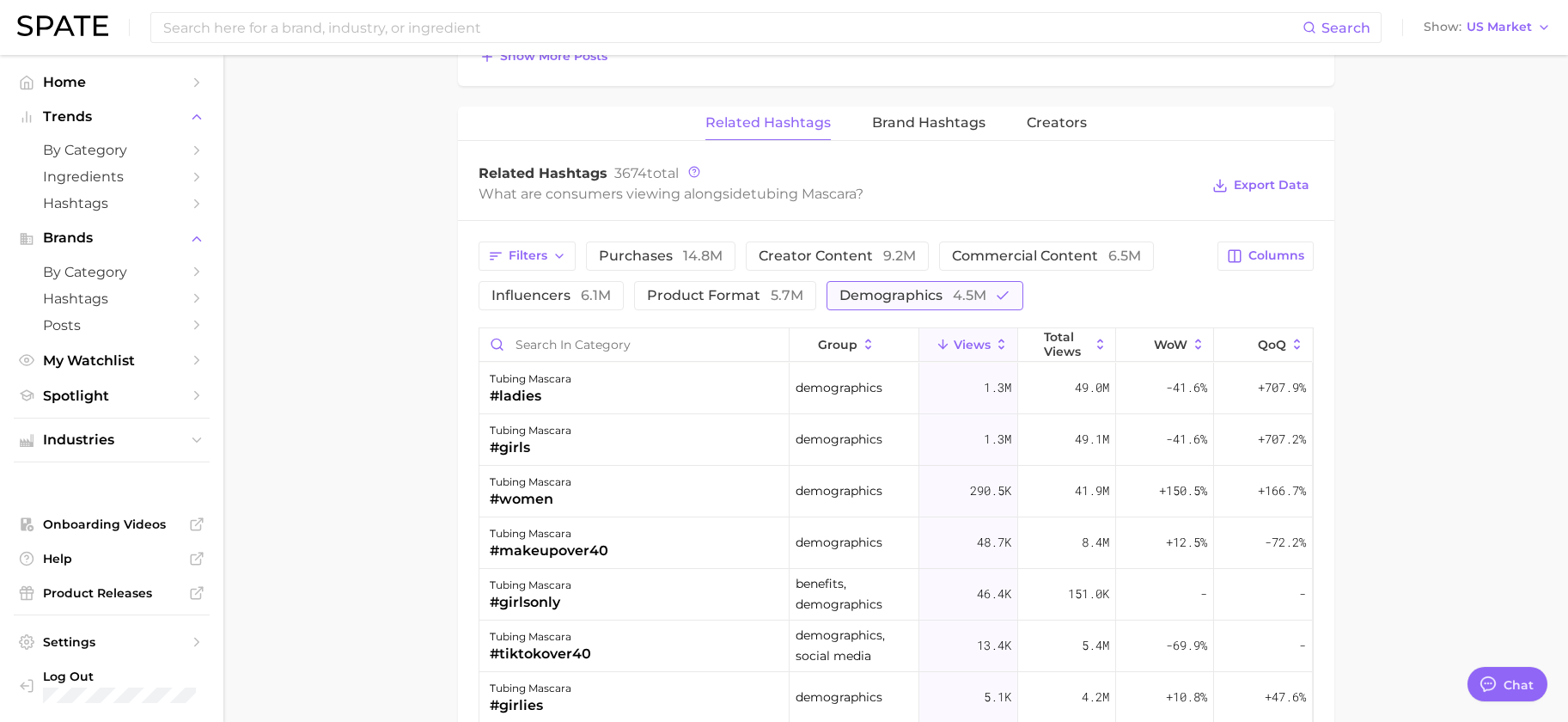 click on "4.5m" at bounding box center [969, 295] 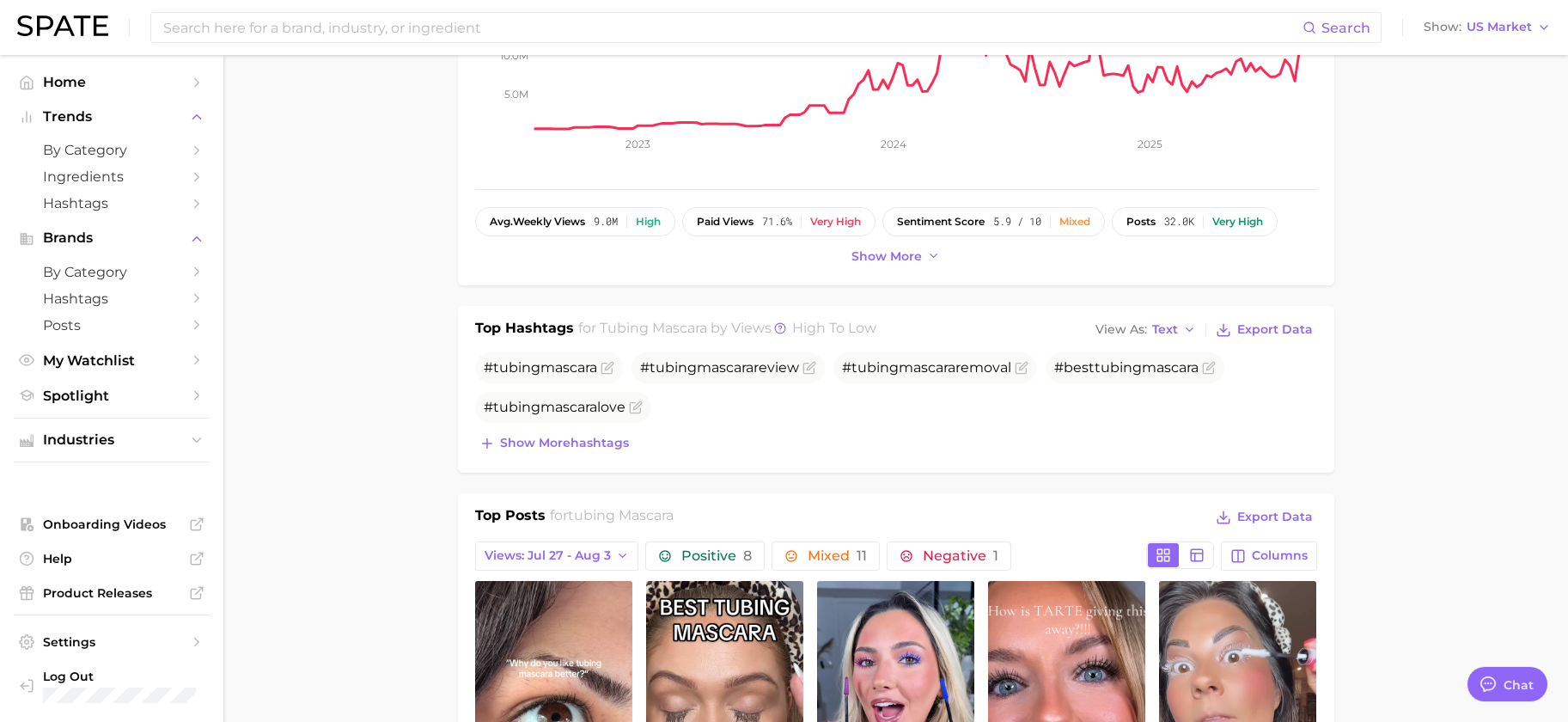scroll, scrollTop: 444, scrollLeft: 0, axis: vertical 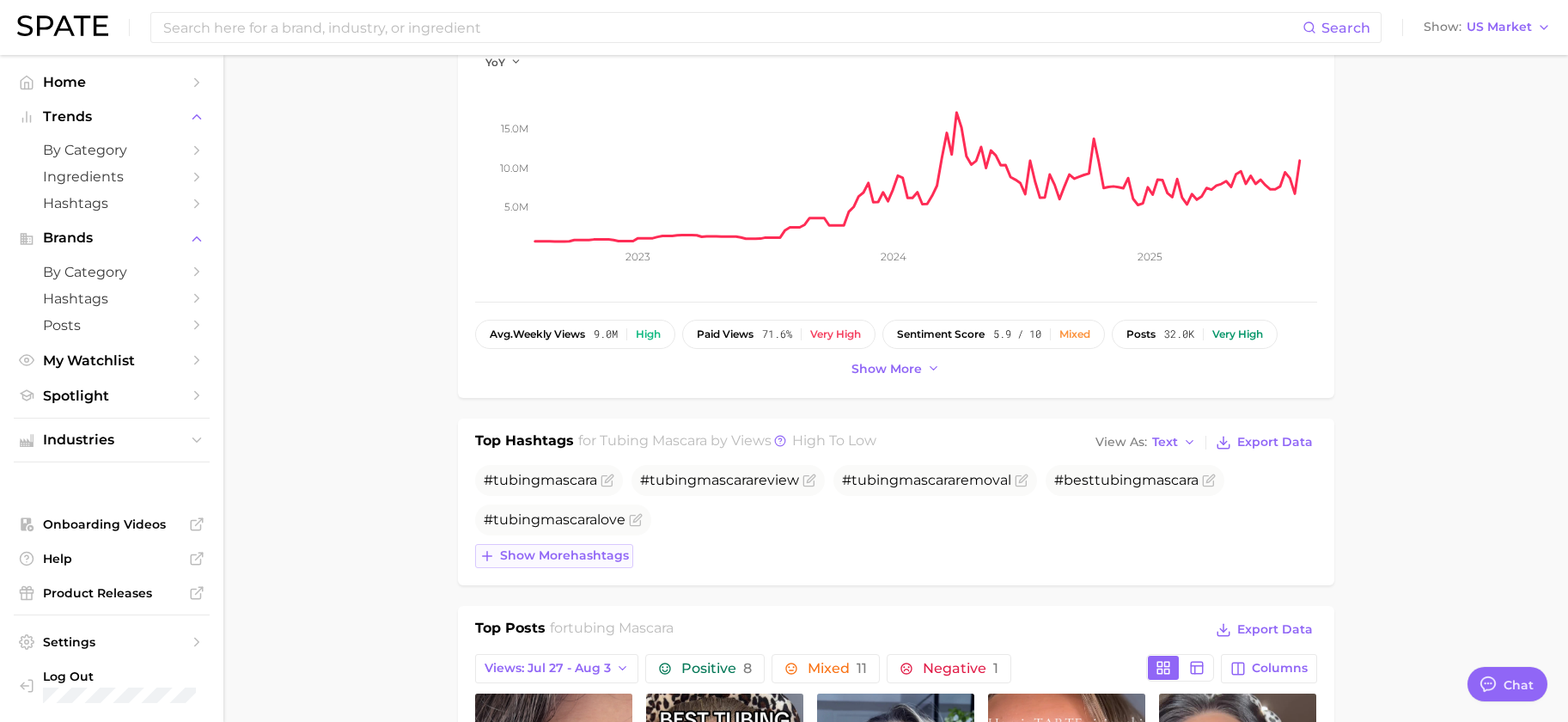 click on "Show more  hashtags" at bounding box center [564, 555] 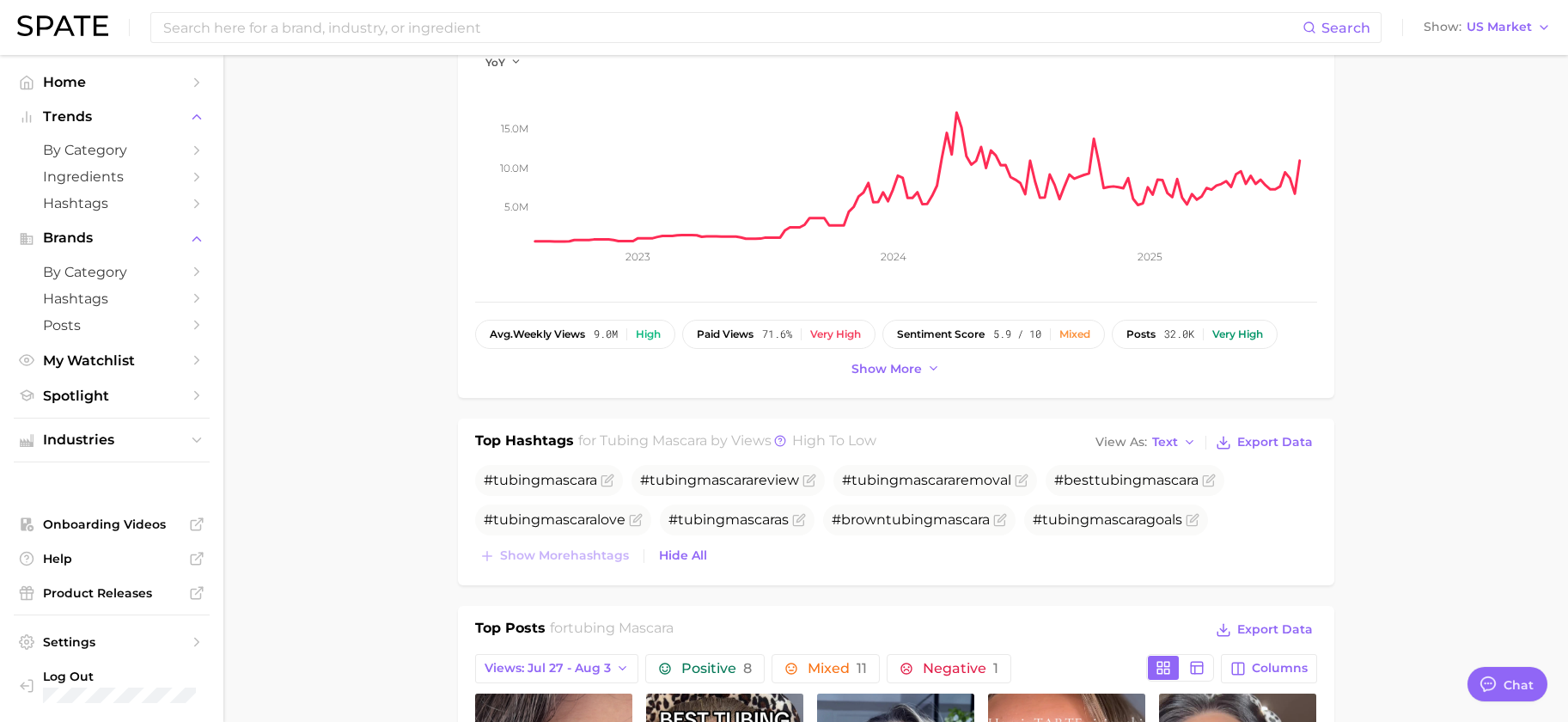 click on "1. makeup 2. eye makeup 3. mascara products 4. tubing mascara Overview Google TikTok Instagram Beta tubing mascara Add to Watchlist Export Data Tubing mascara is a type of mascara that forms tiny tube-like structures around each individual lash for smudge-proof and long-lasting wear. Views sustained riser +5.3% YoY 5.0m 10.0m 15.0m 2023 2024 2025 avg.  weekly views 9.0m High paid views 71.6% Very high sentiment score 5.9 / 10 Mixed posts 32.0k Very high engagement 2.6% Low TikTok shop 67.3% Very high Show more Top Hashtags for   tubing mascara   by Views   high to low View As Text Export Data # tubing mascara # tubing mascara review # tubing mascara removal #best tubing mascara # tubing mascara love # tubing mascara s #brown tubing mascara # tubing mascara goals Show more  hashtags Hide All Top Posts for  tubing mascara Export Data Views: Jul 27 - Aug 3 Positive 8 Mixed 11 Negative 1 Columns view post on TikTok 4 Views 1.6m view post on TikTok 7 paid Views 748.1k view post on TikTok 7 paid Views 600.4k 6 paid" at bounding box center [895, 939] 